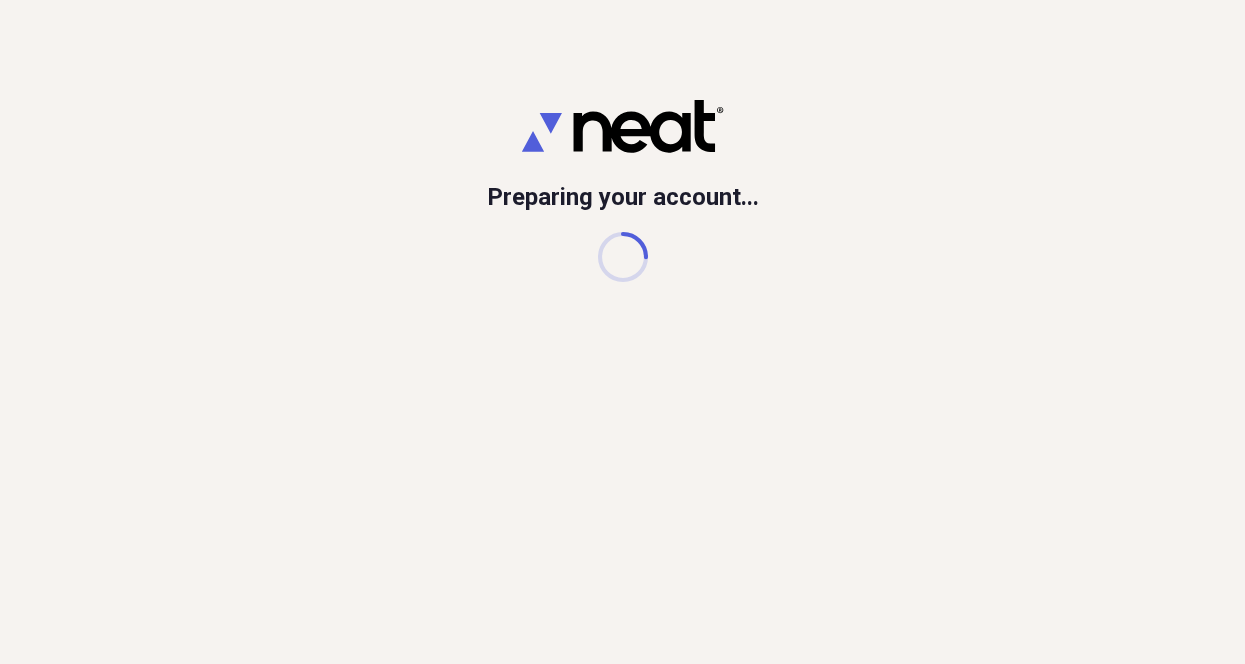 scroll, scrollTop: 0, scrollLeft: 0, axis: both 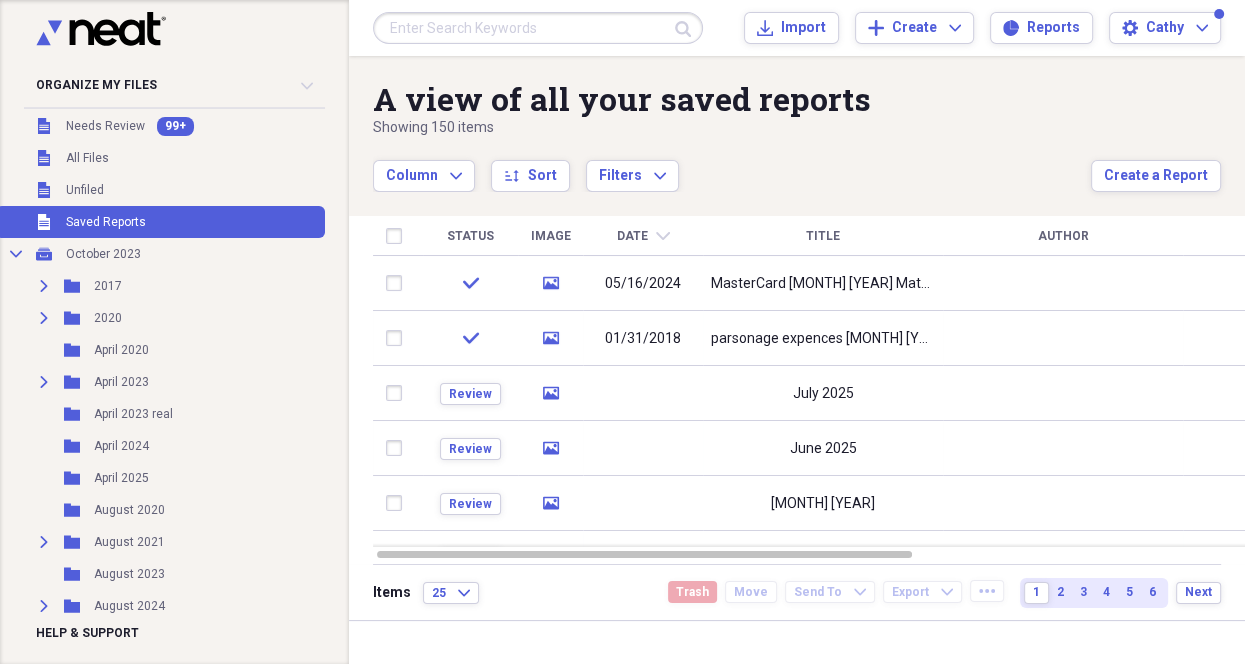 click on "Unfiled Needs Review 99+ Unfiled All Files Unfiled Unfiled Unfiled Saved Reports Collapse My Cabinet [MONTH] [YEAR] Add Folder Expand Folder 2017 Add Folder Expand Folder 2020 Add Folder Folder [MONTH] [YEAR] Add Folder Expand Folder [MONTH] [YEAR] Add Folder Folder [MONTH] [YEAR] real Add Folder Folder [MONTH] [YEAR] Add Folder Folder [MONTH] [YEAR] Add Folder Folder [MONTH] [YEAR] Add Folder Collapse Open Folder Contacts Add Folder Expand Folder [MONTH] [YEAR] real deal Add Folder Expand Folder [MONTH] [YEAR] Add Folder Folder [MONTH] [YEAR] Add Folder Collapse Open Folder February [YEAR] Add Folder Expand Folder [MONTH] [YEAR] Add Folder Folder [MONTH] [YEAR] Add Folder Expand Folder [MONTH] [YEAR] Add Folder Folder [MONTH] [YEAR] Add Folder Collapse Open Folder February [YEAR] Add Folder Folder [MONTH] [YEAR] Add Folder Collapse Open Folder February [YEAR] Add Folder Folder [MONTH] [YEAR] Add Folder Expand Folder" at bounding box center [160, 367] 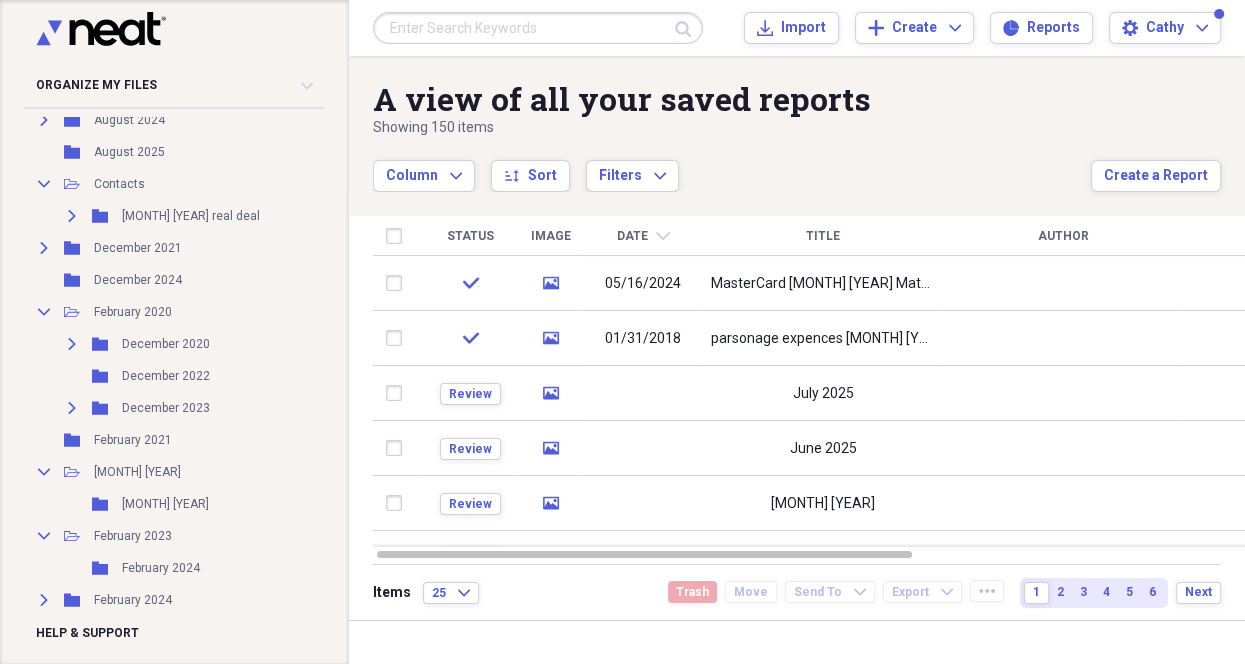 scroll, scrollTop: 512, scrollLeft: 0, axis: vertical 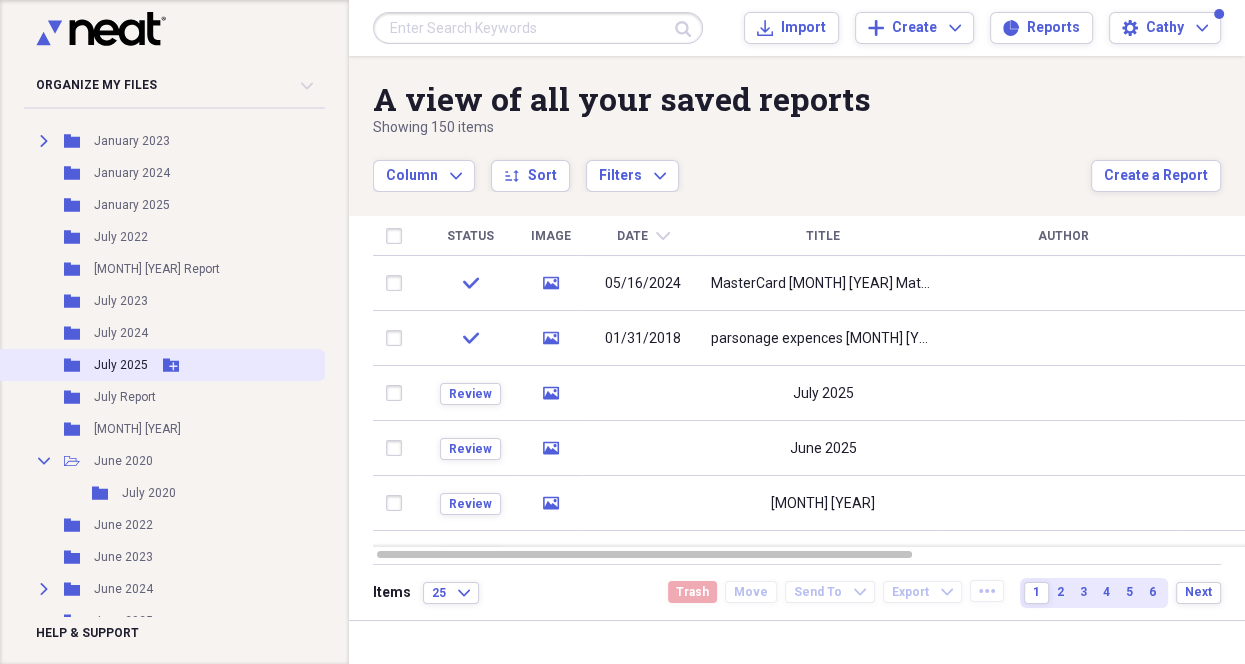 click on "Folder July 2025 Add Folder" at bounding box center [160, 365] 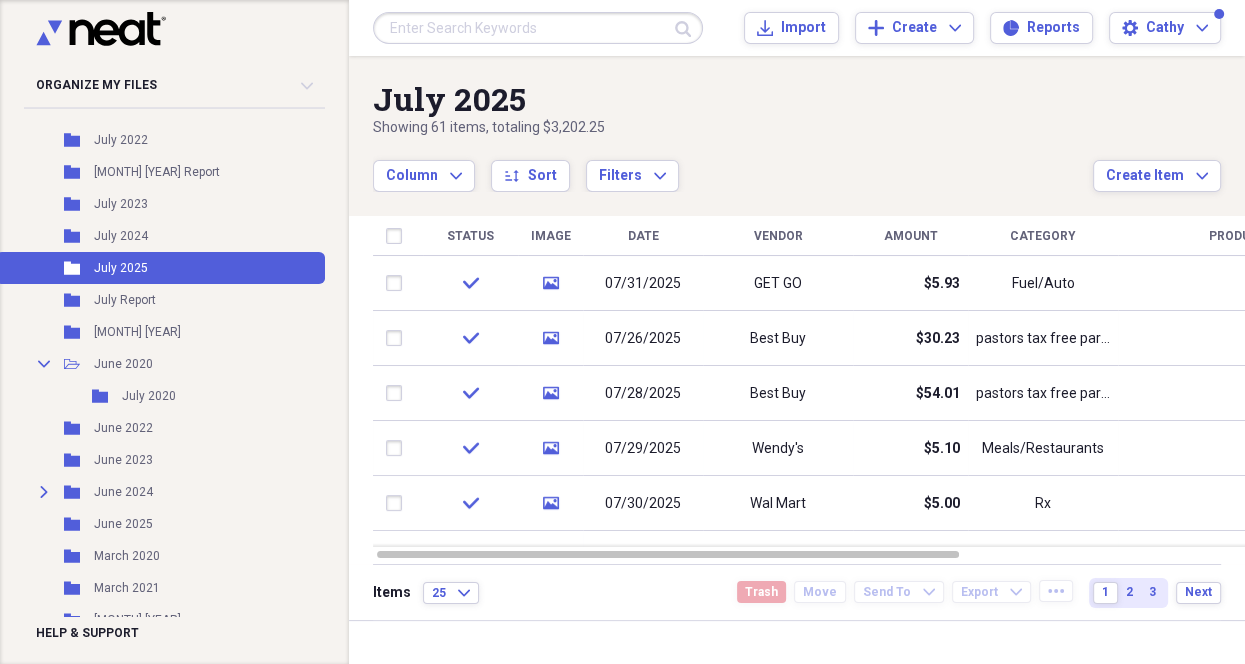 scroll, scrollTop: 1274, scrollLeft: 0, axis: vertical 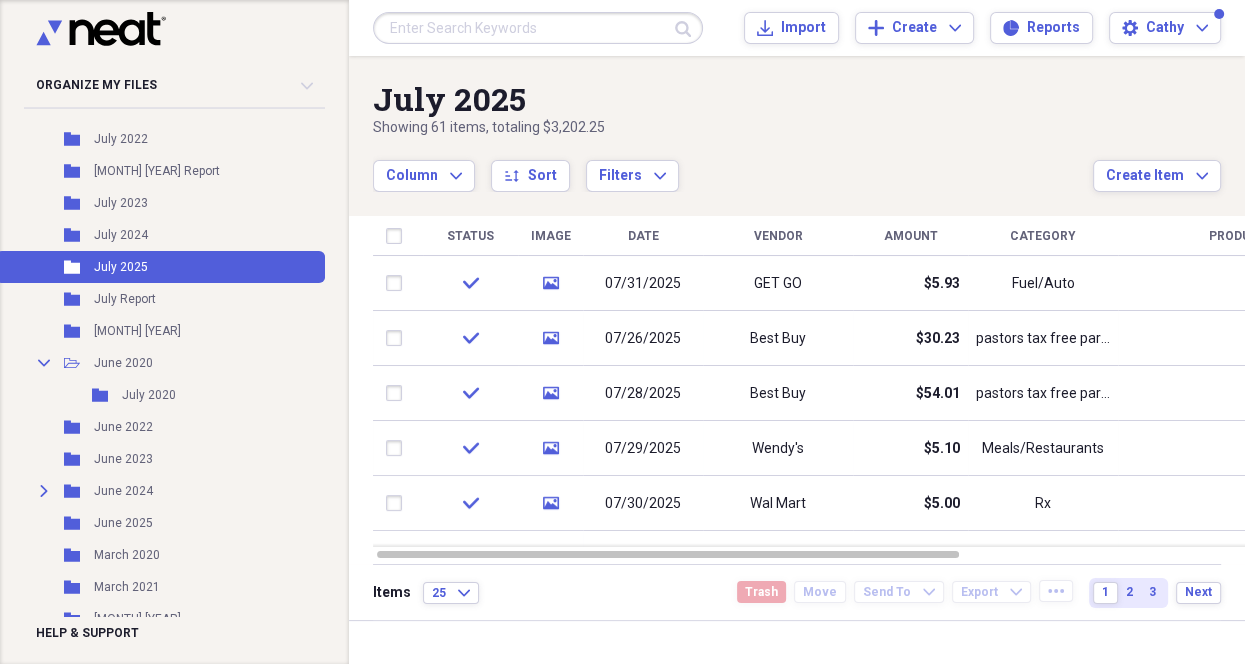 drag, startPoint x: 1108, startPoint y: 587, endPoint x: 1119, endPoint y: 575, distance: 16.27882 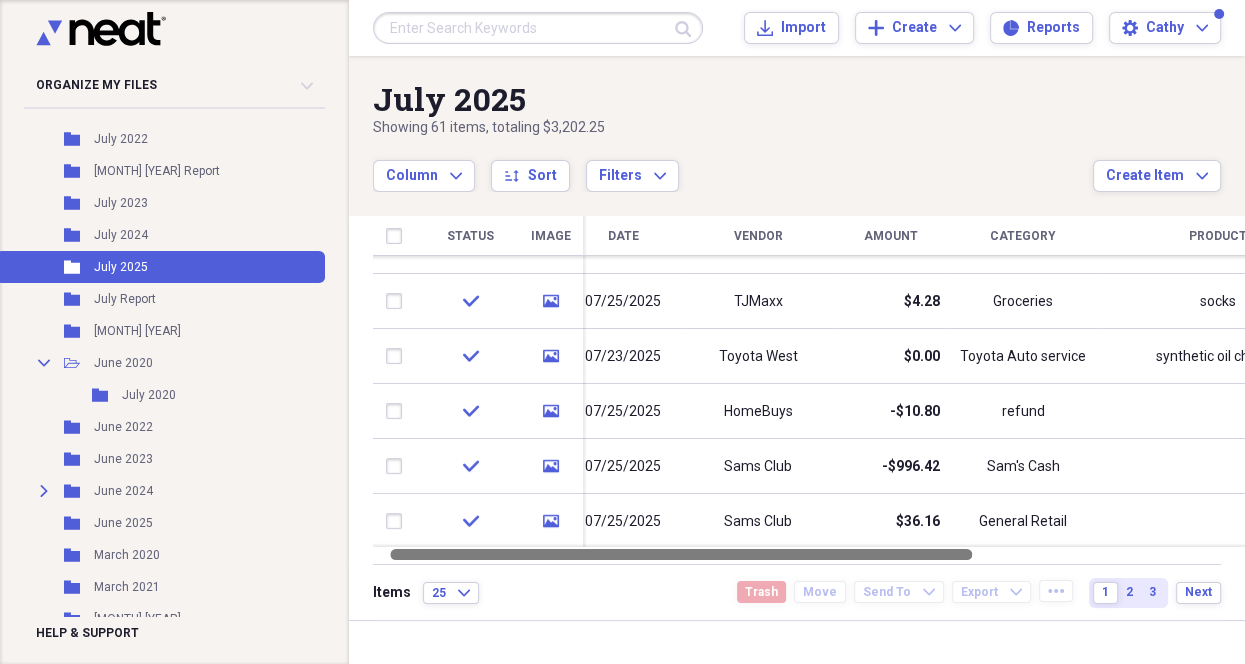 drag, startPoint x: 1236, startPoint y: 289, endPoint x: 1243, endPoint y: 556, distance: 267.09174 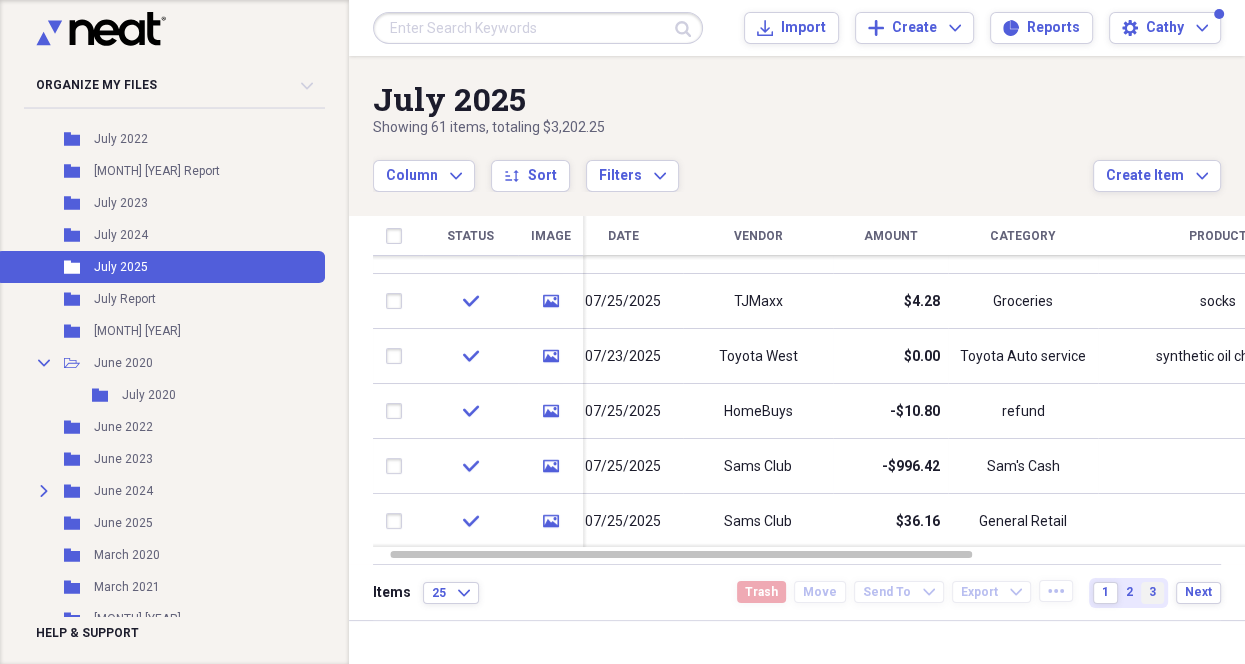 click on "3" at bounding box center (1152, 592) 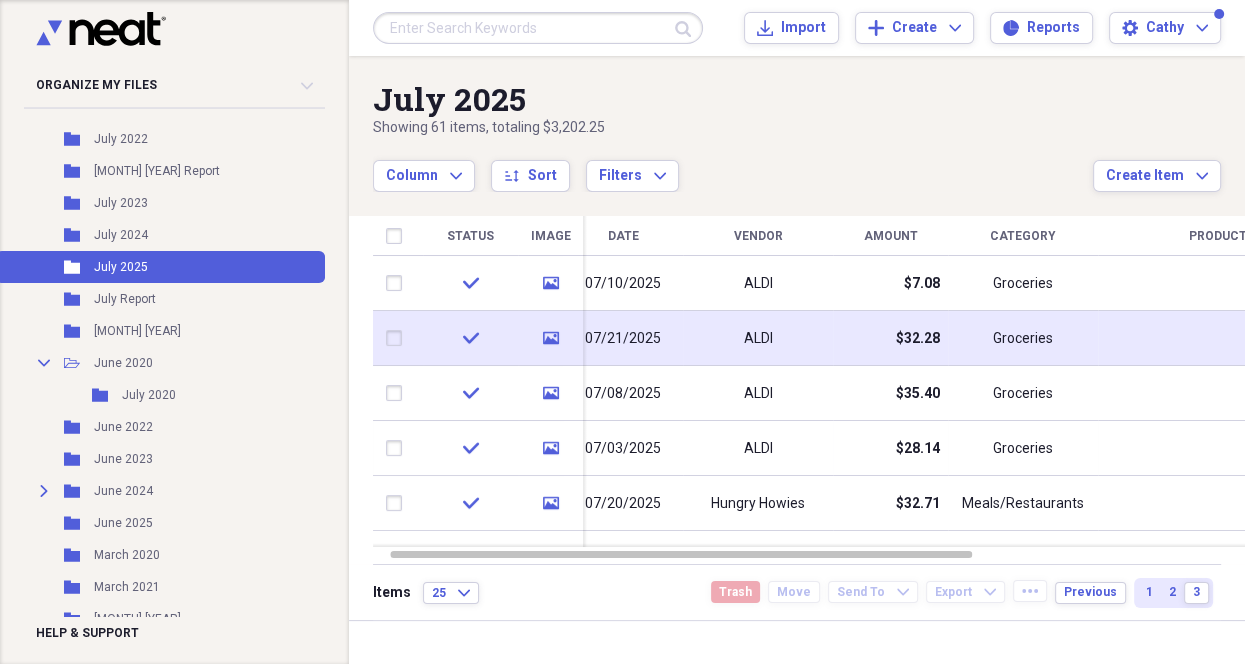 drag, startPoint x: 1238, startPoint y: 339, endPoint x: 1208, endPoint y: 314, distance: 39.051247 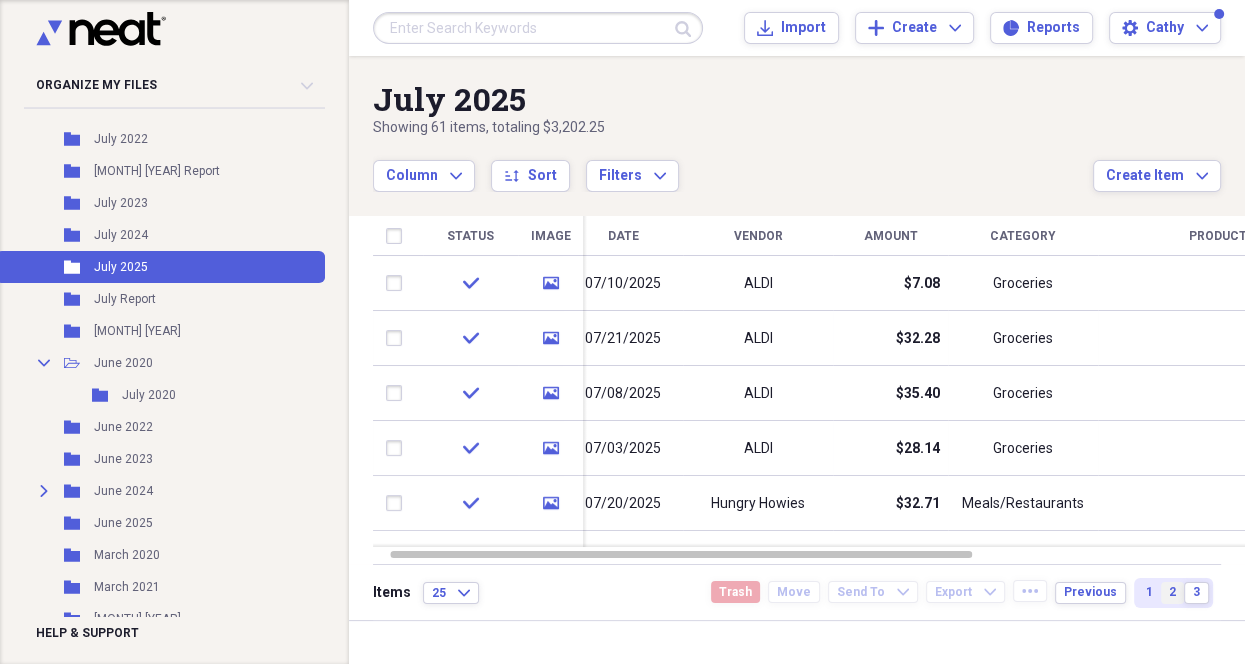 click on "2" at bounding box center (1172, 593) 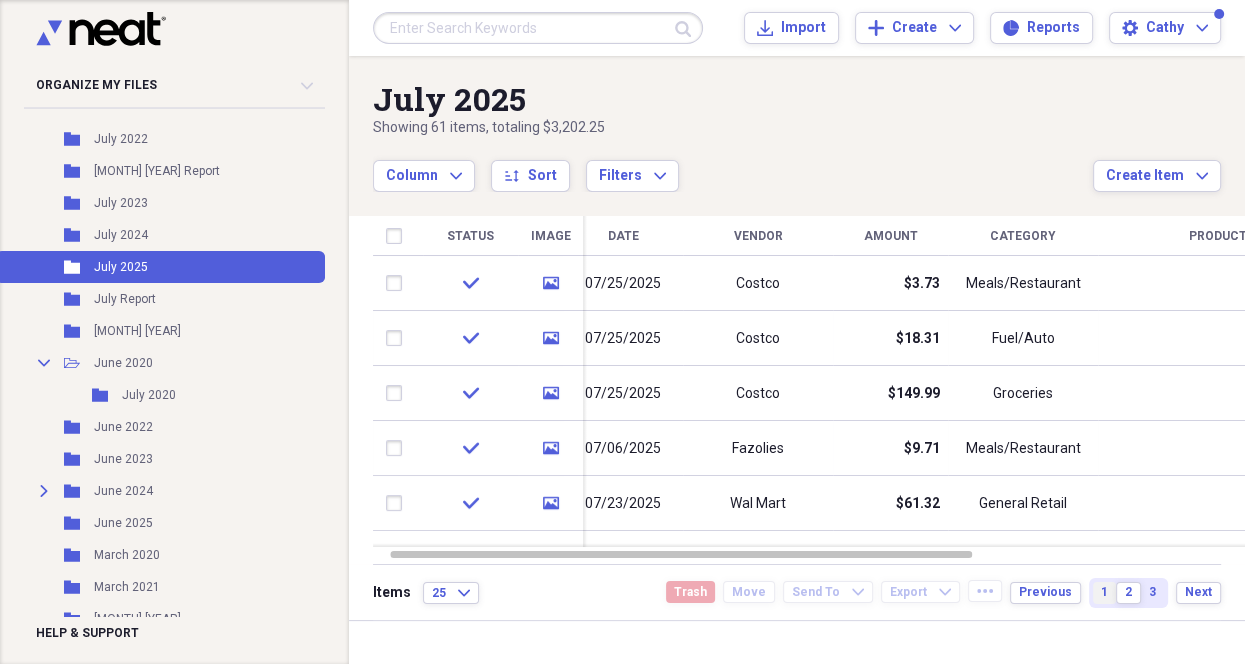 click on "1" at bounding box center (1104, 592) 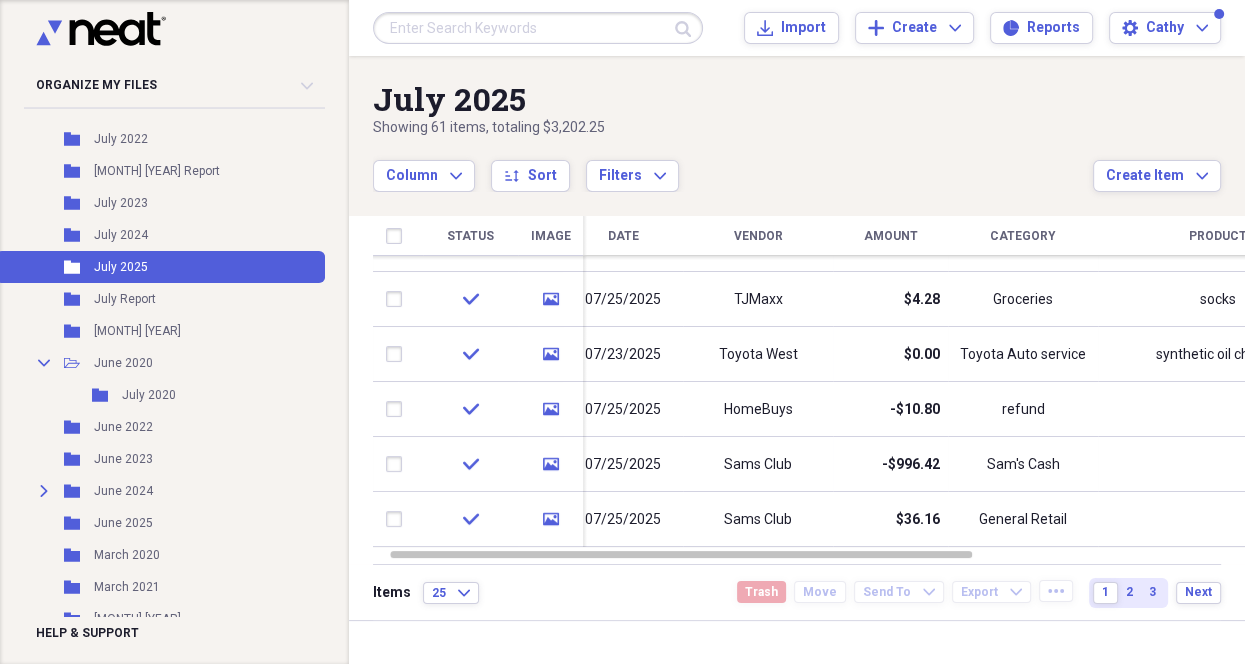 drag, startPoint x: 1234, startPoint y: 304, endPoint x: 1180, endPoint y: 608, distance: 308.75882 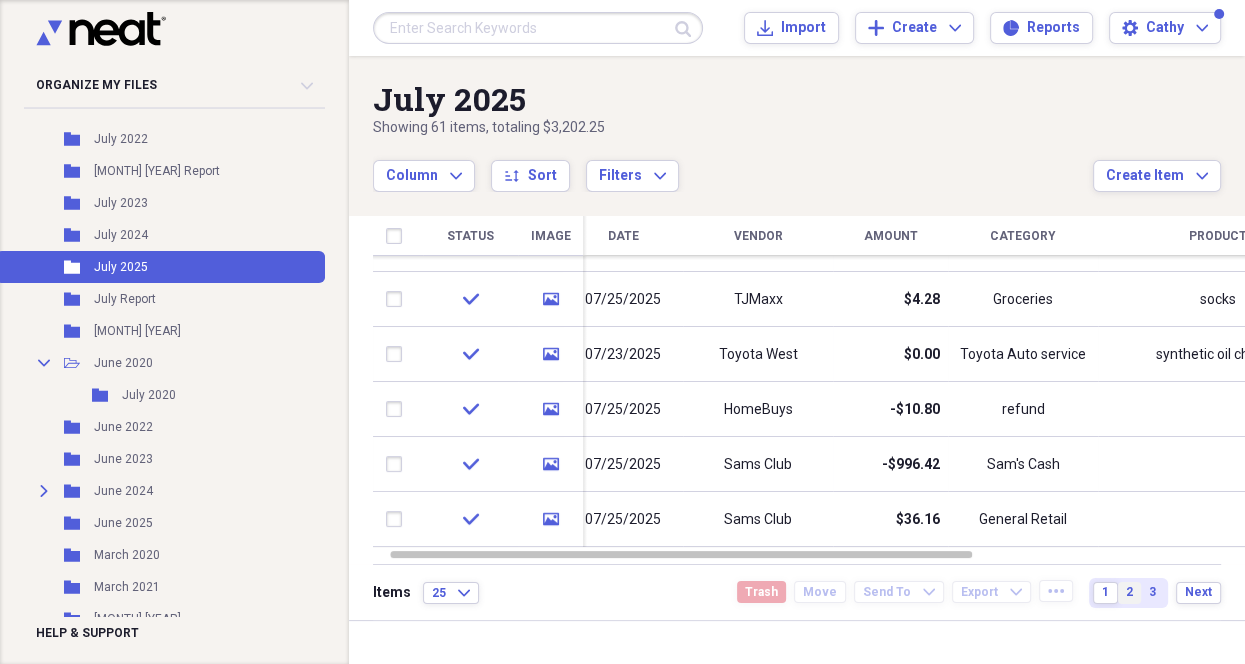click on "2" at bounding box center [1129, 593] 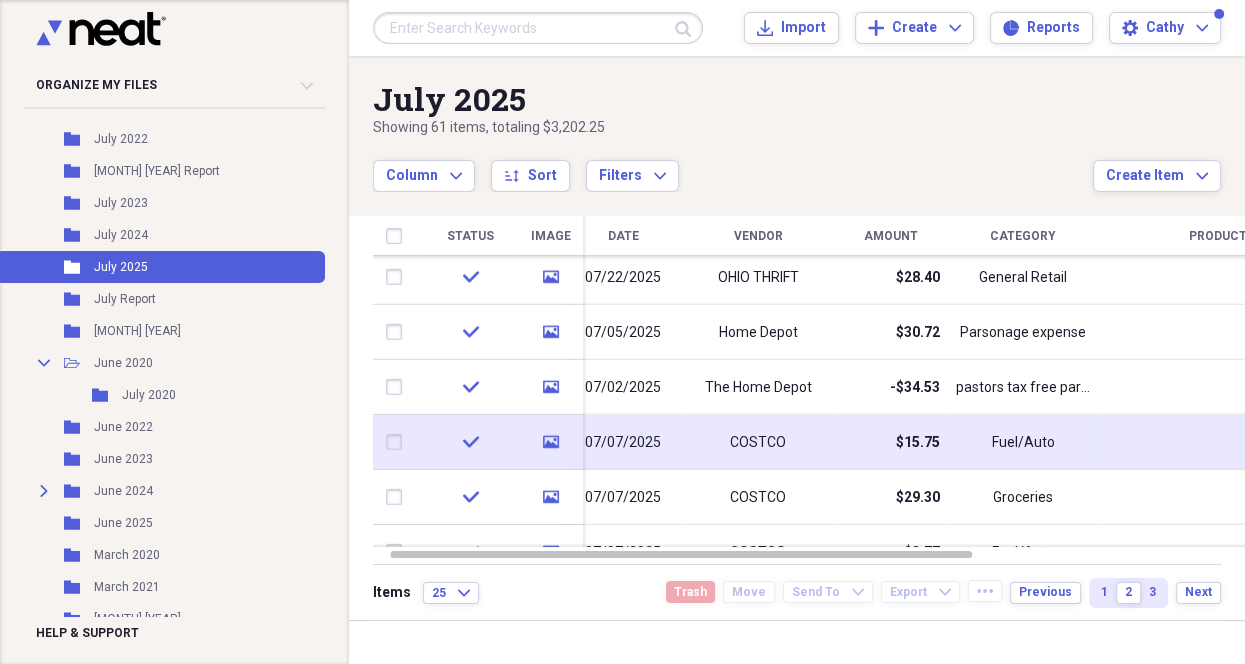 drag, startPoint x: 1238, startPoint y: 286, endPoint x: 1225, endPoint y: 427, distance: 141.59802 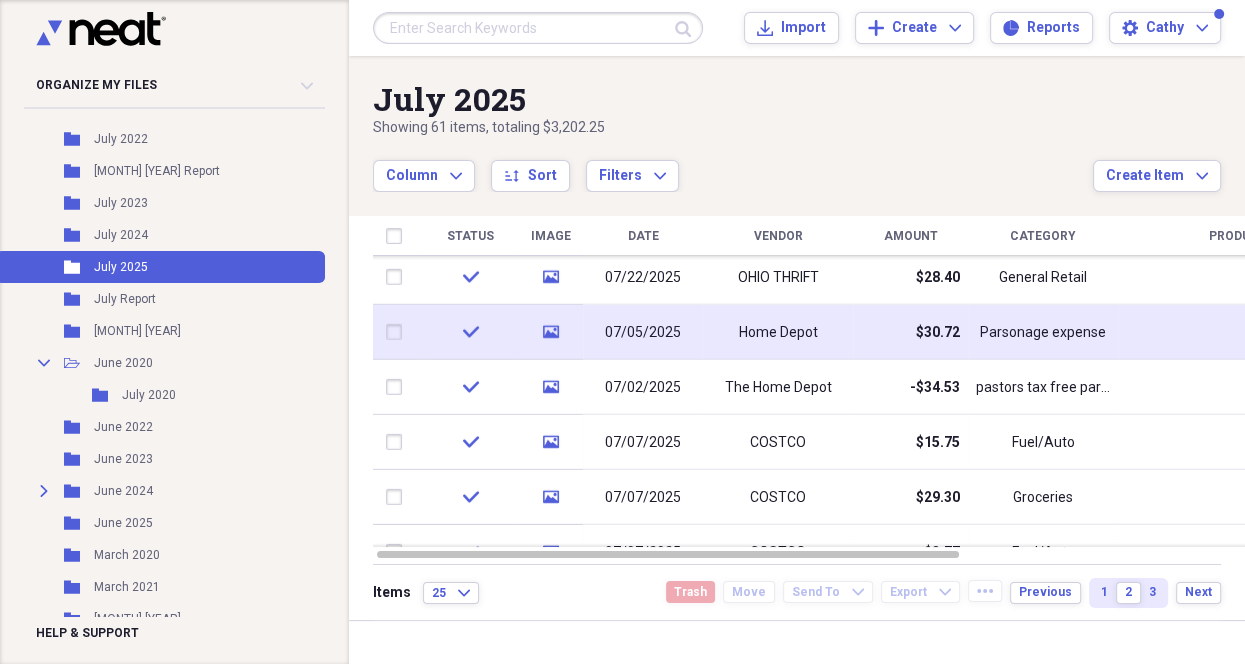 click on "$30.72" at bounding box center [938, 332] 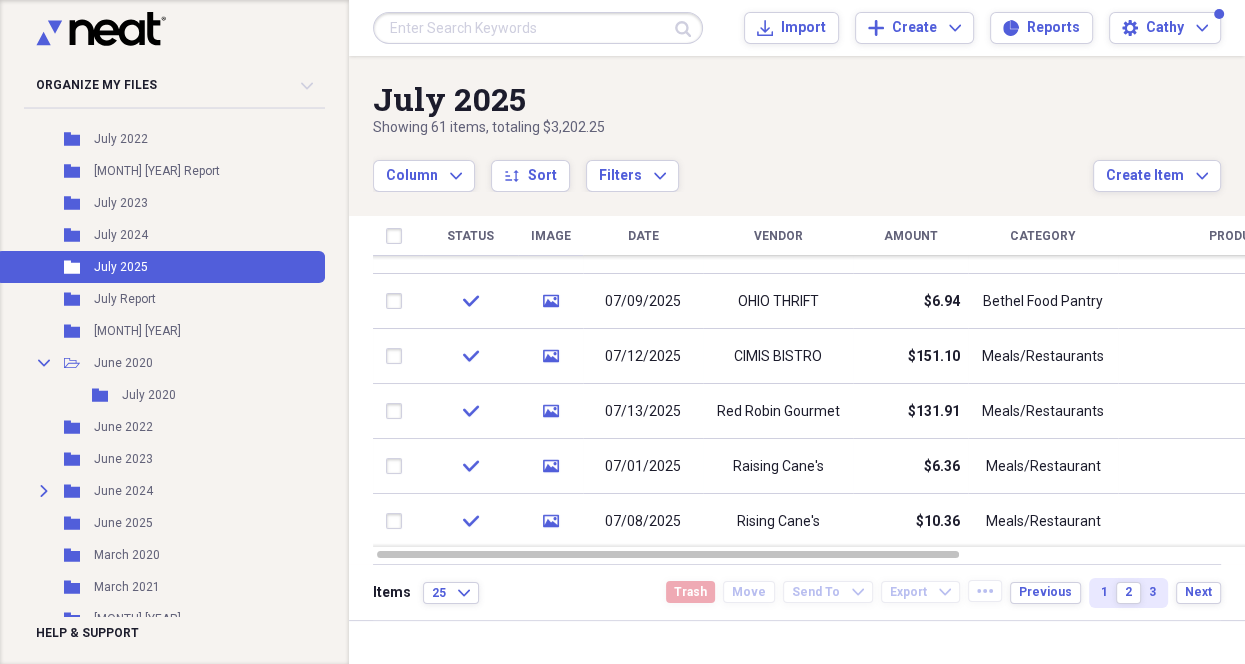 drag, startPoint x: 1236, startPoint y: 444, endPoint x: 1239, endPoint y: 525, distance: 81.055534 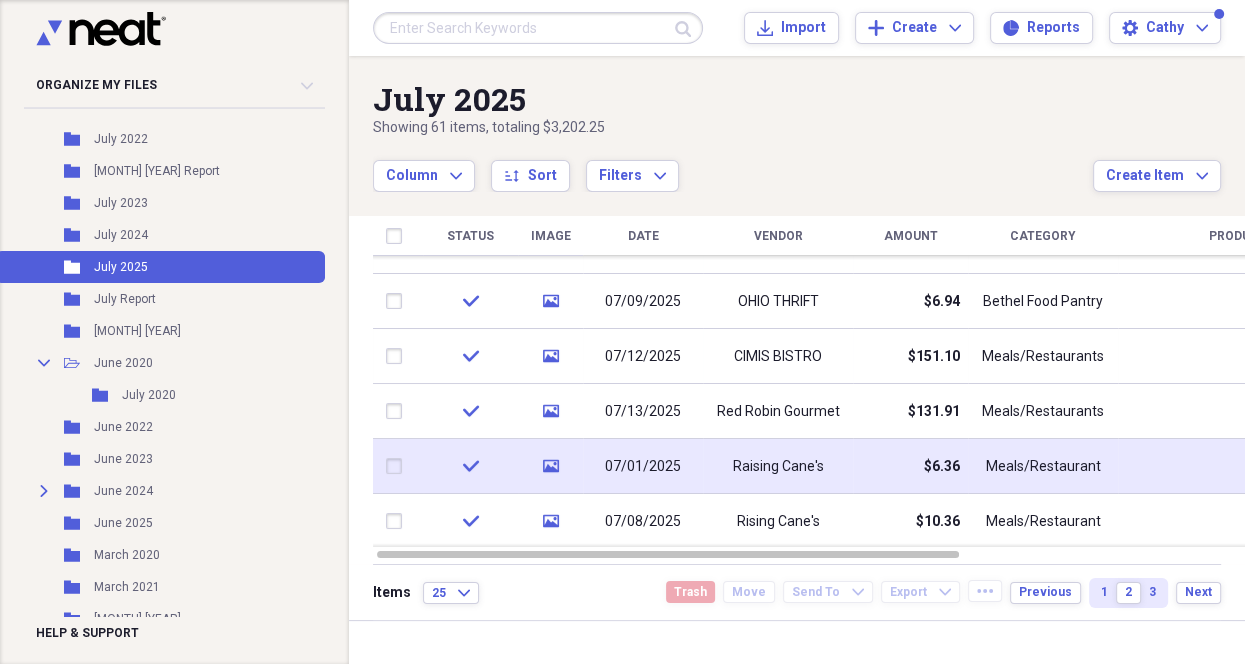 click on "Meals/Restaurant" at bounding box center (1043, 467) 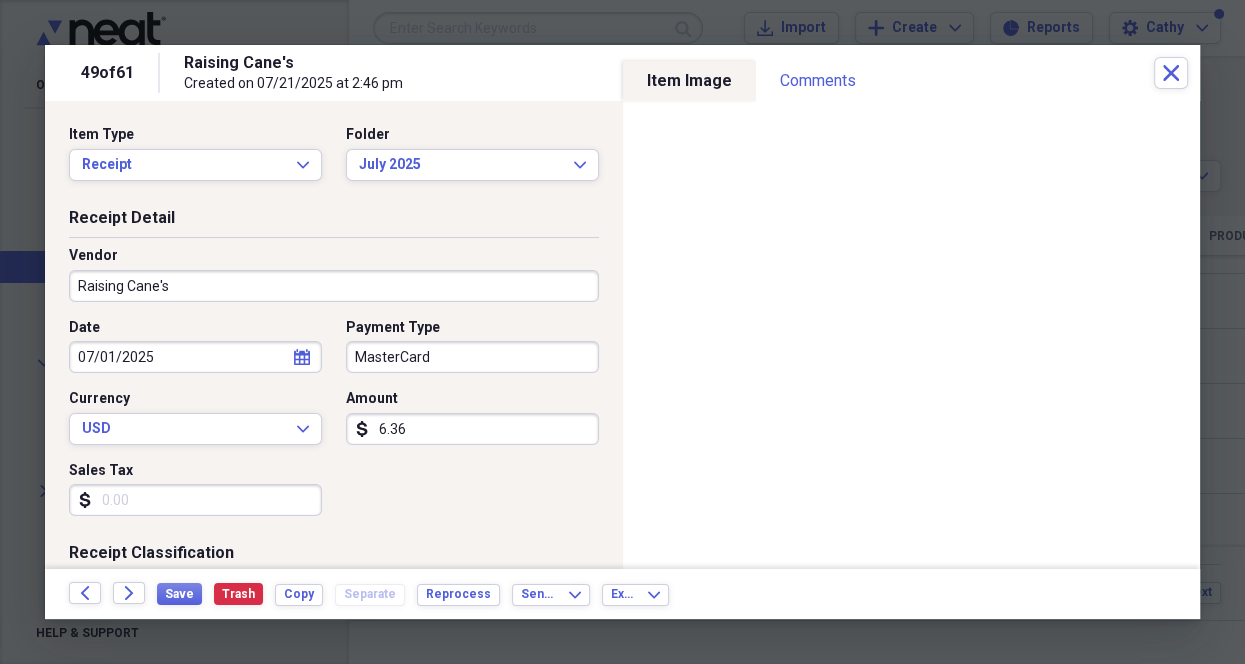 click on "Date 07/01/2025 calendar Calendar Payment Type MasterCard Currency USD Expand Amount dollar-sign 6.36 Sales Tax dollar-sign" at bounding box center (334, 425) 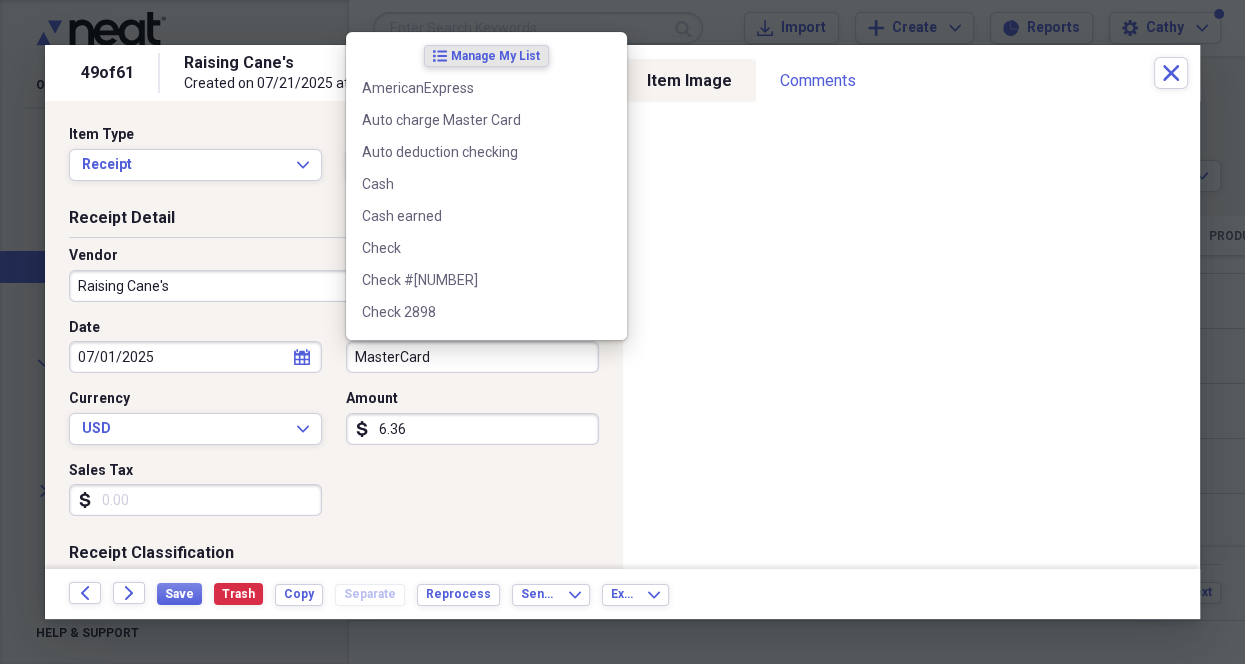 click on "MasterCard" at bounding box center [472, 357] 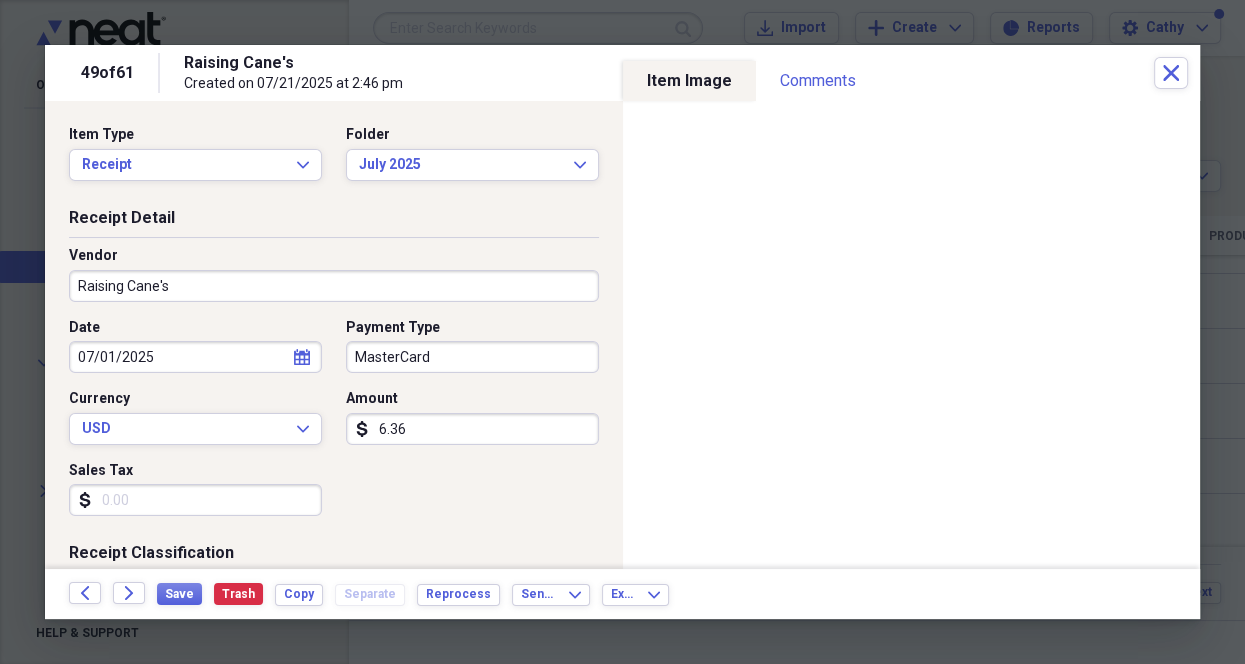 click on "Receipt Detail Vendor Raising Cane's Date 07/01/2025 calendar Calendar Payment Type MasterCard Currency USD Expand Amount dollar-sign 6.36 Sales Tax dollar-sign" at bounding box center [334, 375] 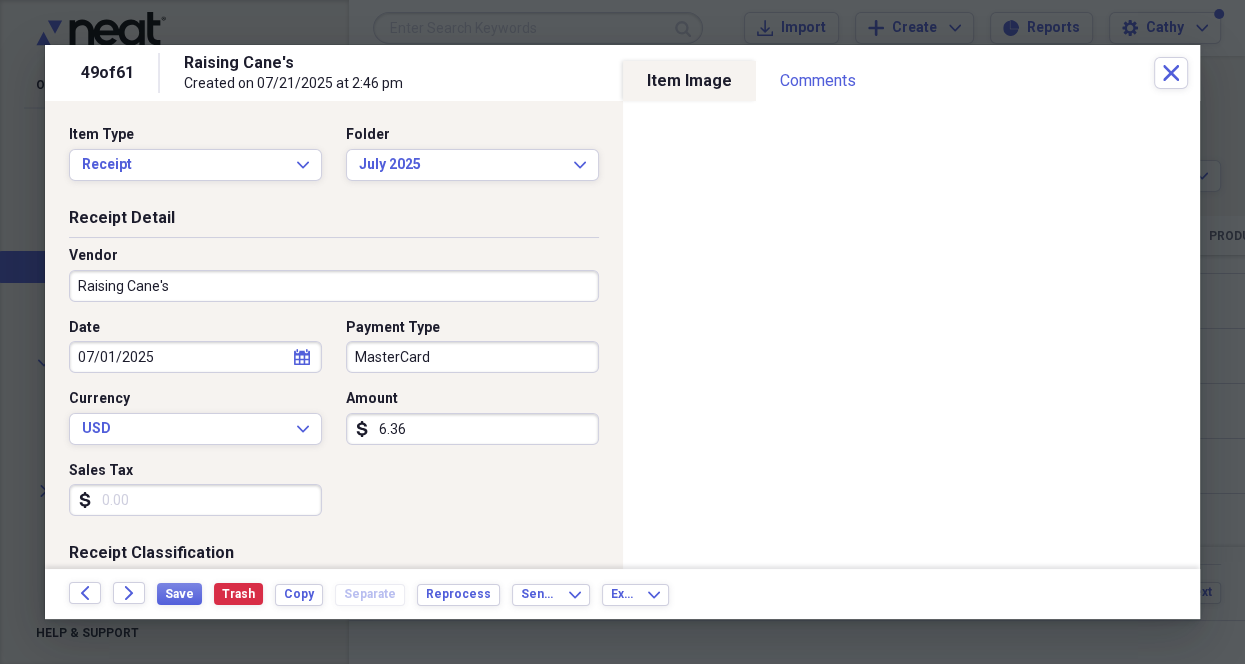 click on "Receipt Detail Vendor Raising Cane's Date 07/01/2025 calendar Calendar Payment Type MasterCard Currency USD Expand Amount dollar-sign 6.36 Sales Tax dollar-sign" at bounding box center [334, 375] 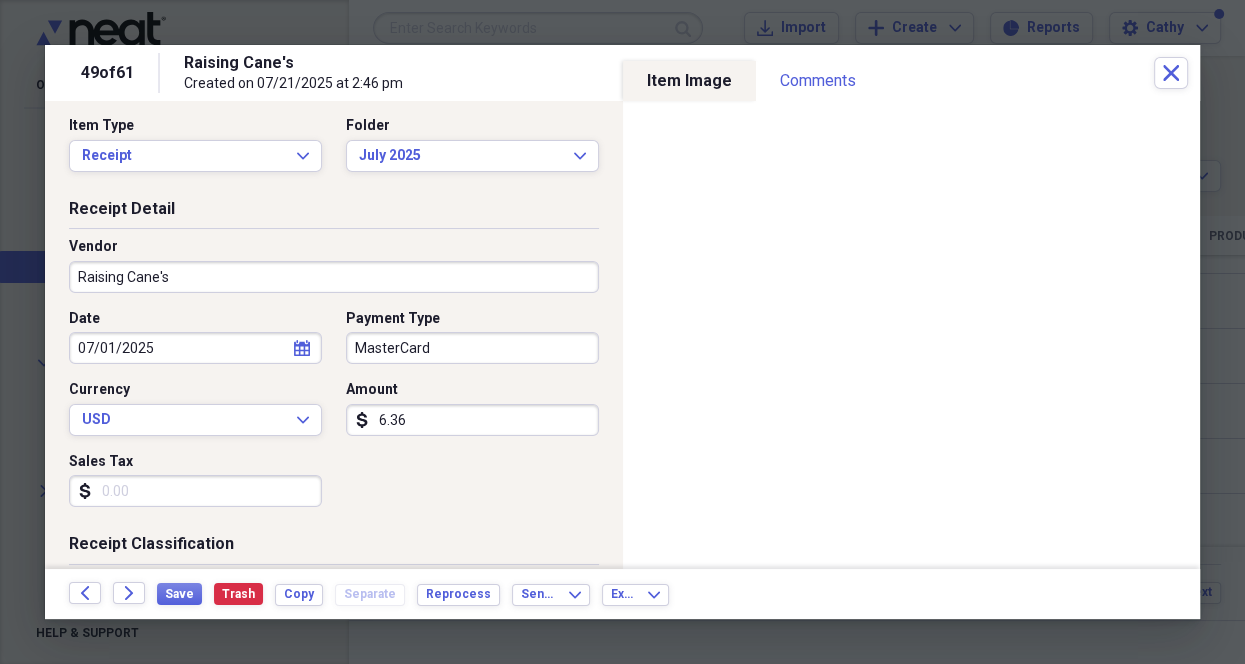 click on "Receipt Detail Vendor Raising Cane's Date 07/01/2025 calendar Calendar Payment Type MasterCard Currency USD Expand Amount dollar-sign 6.36 Sales Tax dollar-sign" at bounding box center (334, 366) 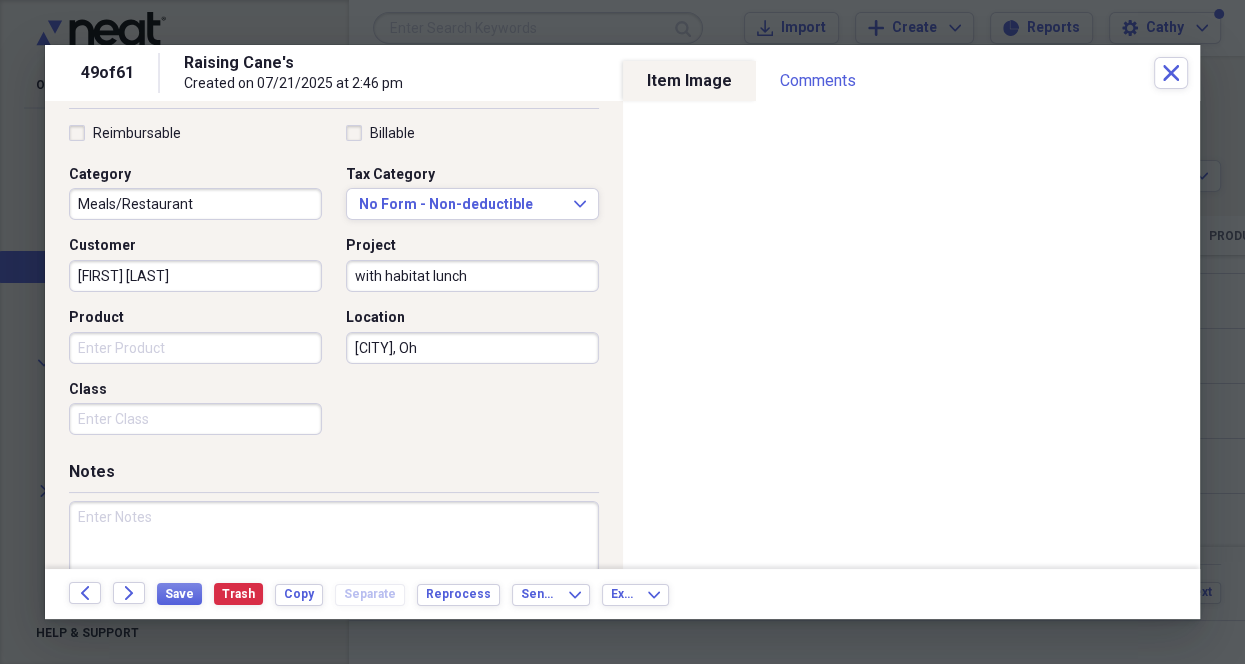 scroll, scrollTop: 549, scrollLeft: 0, axis: vertical 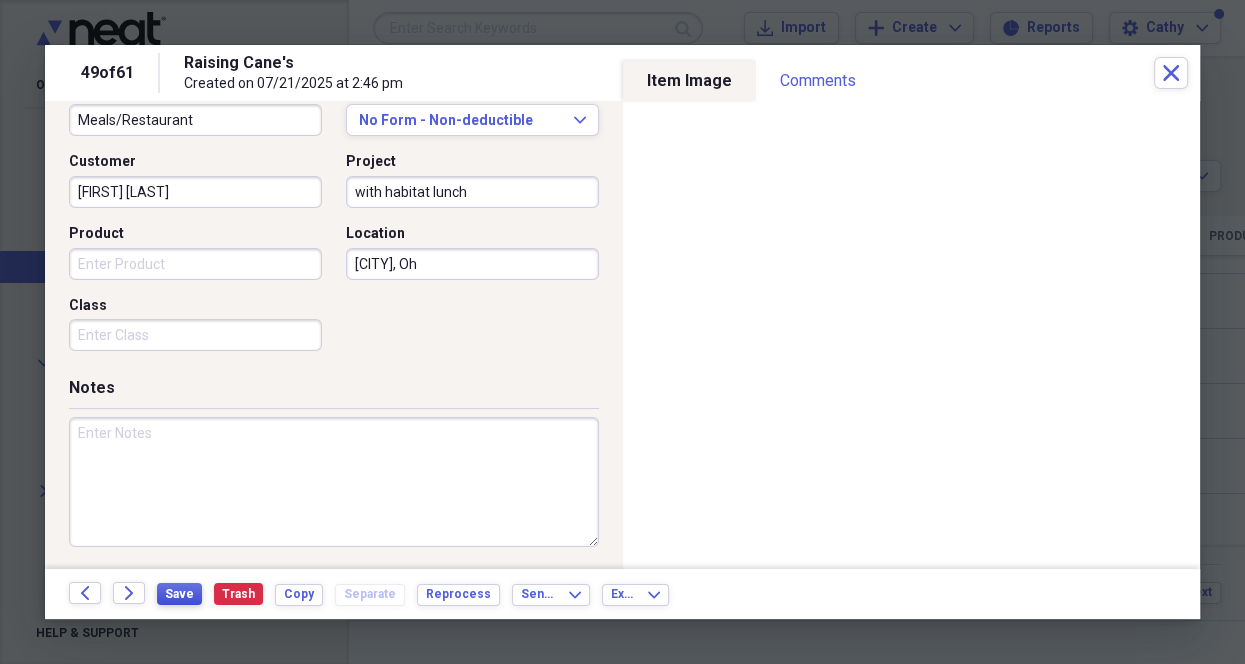 click on "Save" at bounding box center (179, 594) 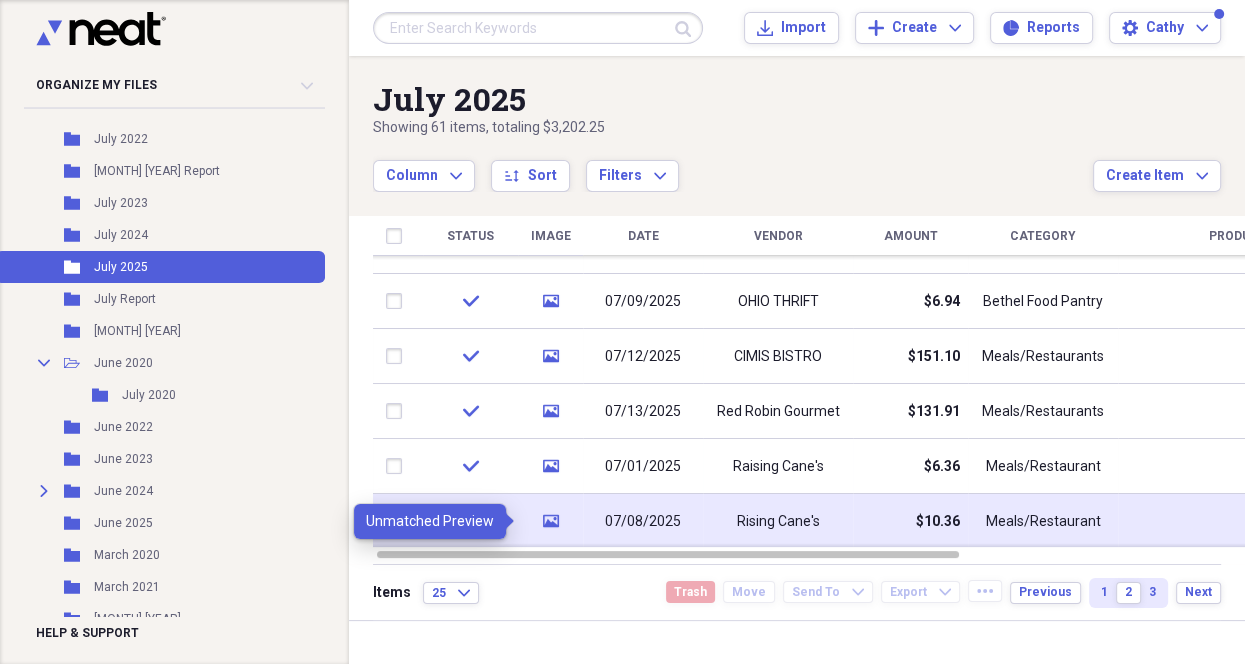 click on "media" 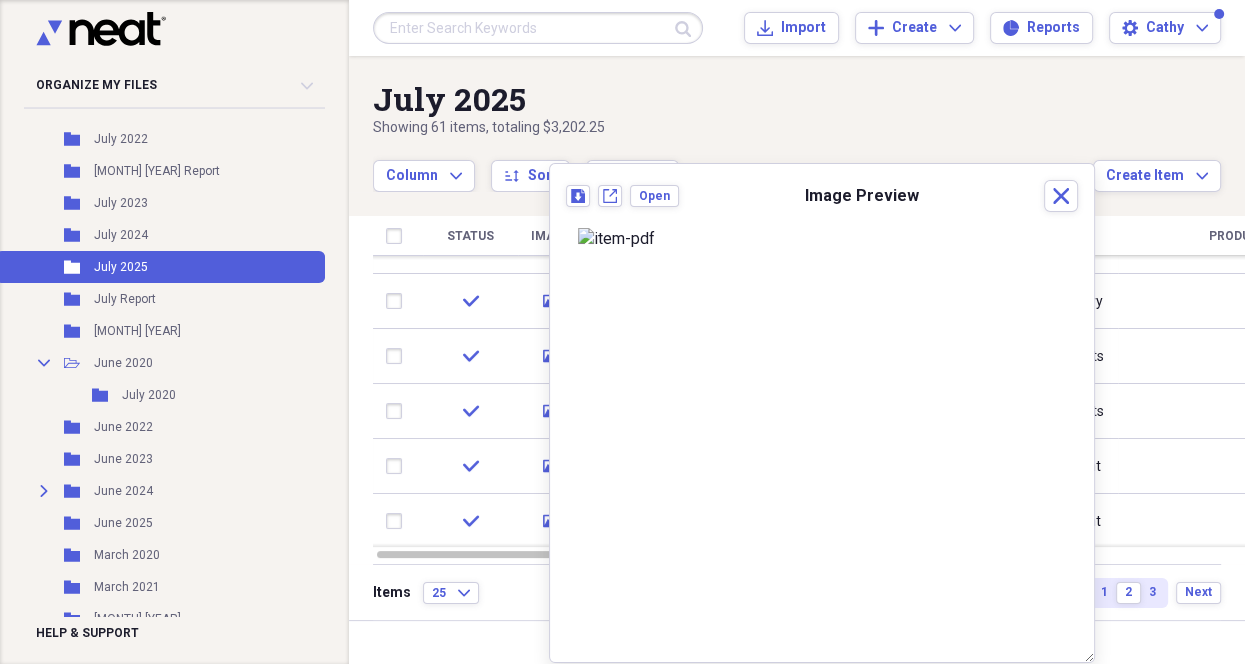 click at bounding box center [822, 239] 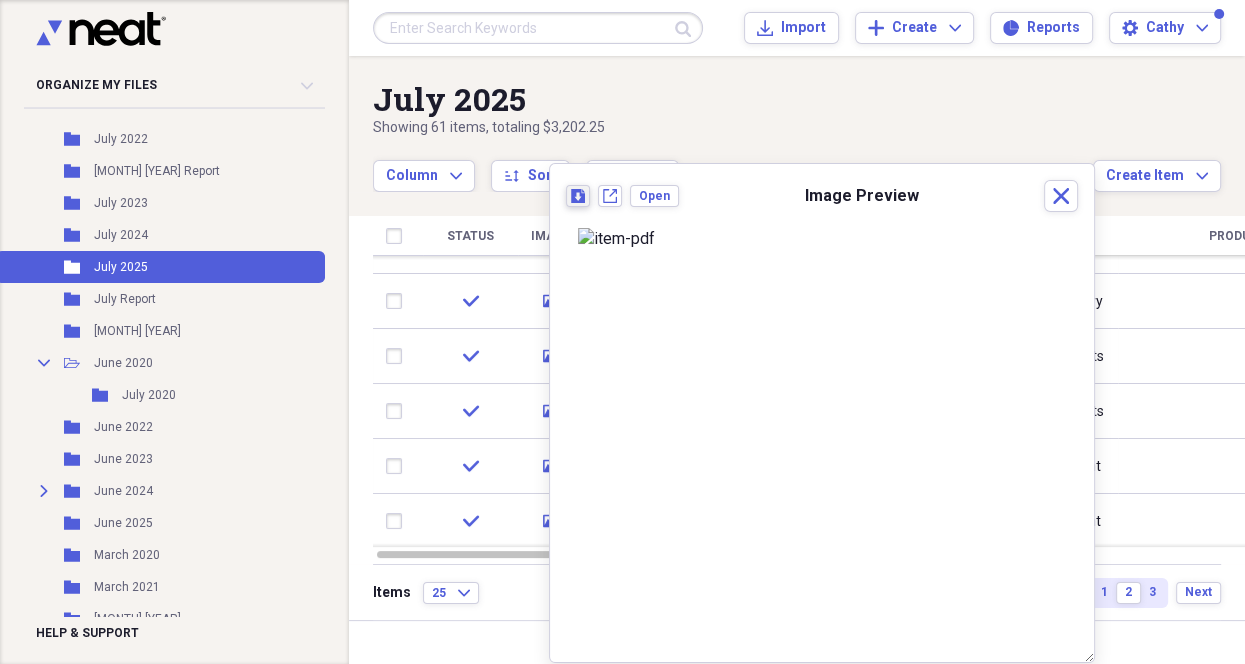 click on "Download" 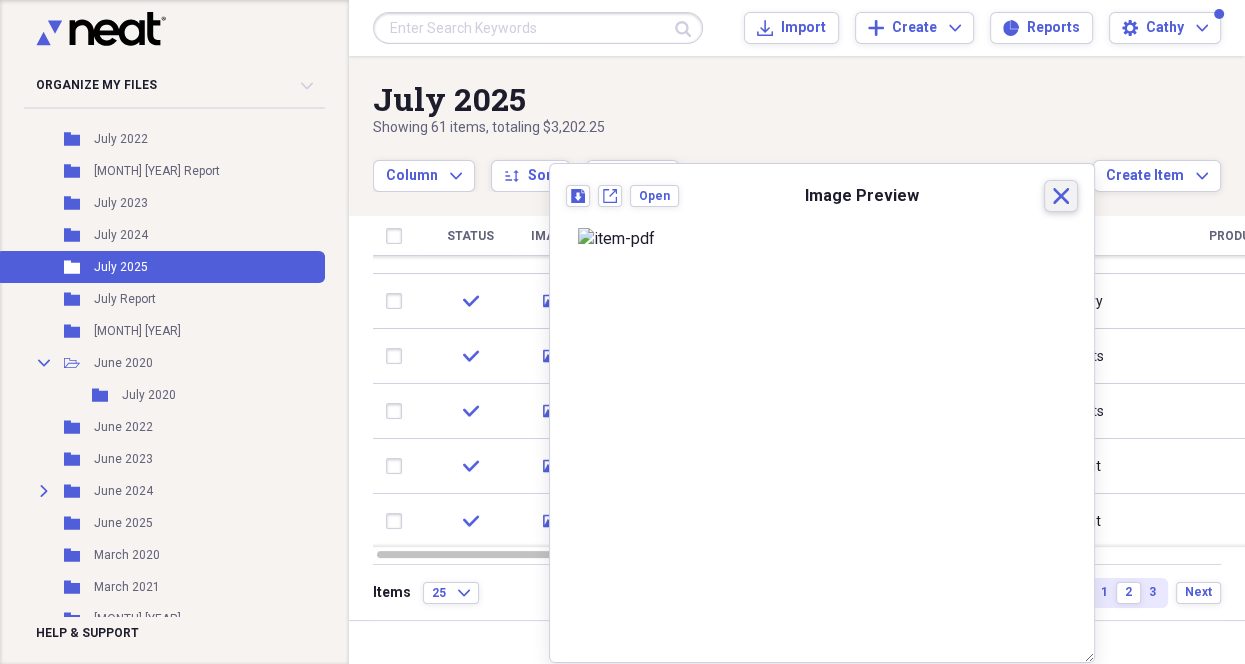 click 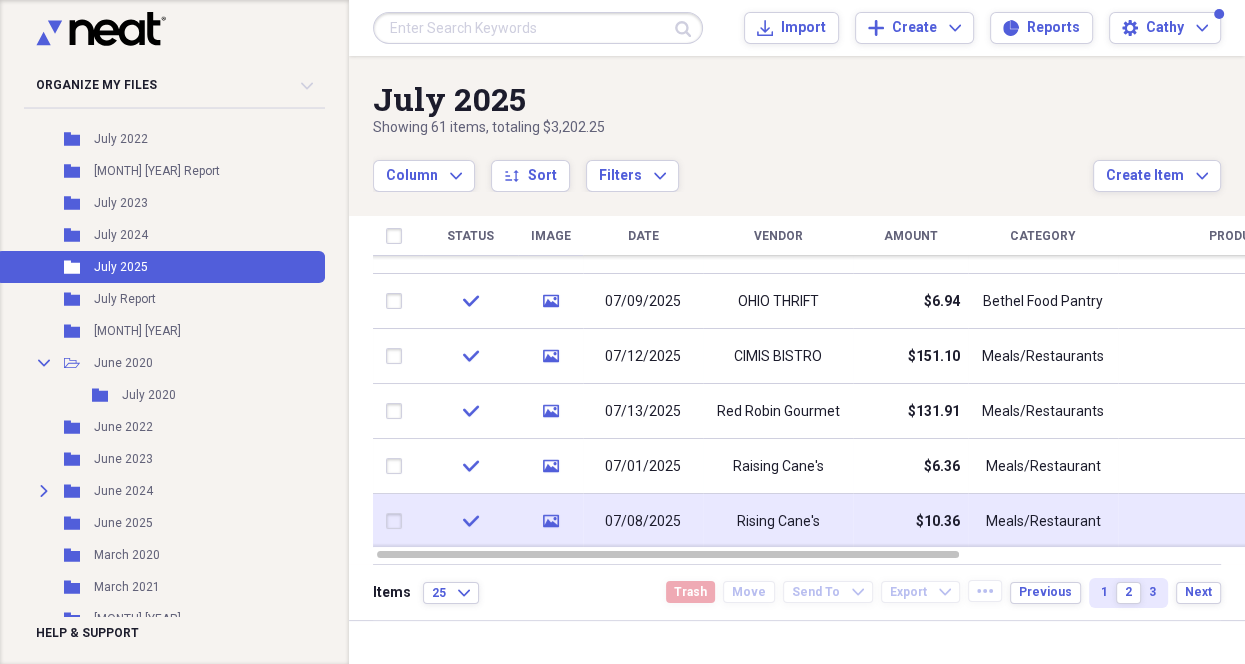 click on "$10.36" at bounding box center (910, 521) 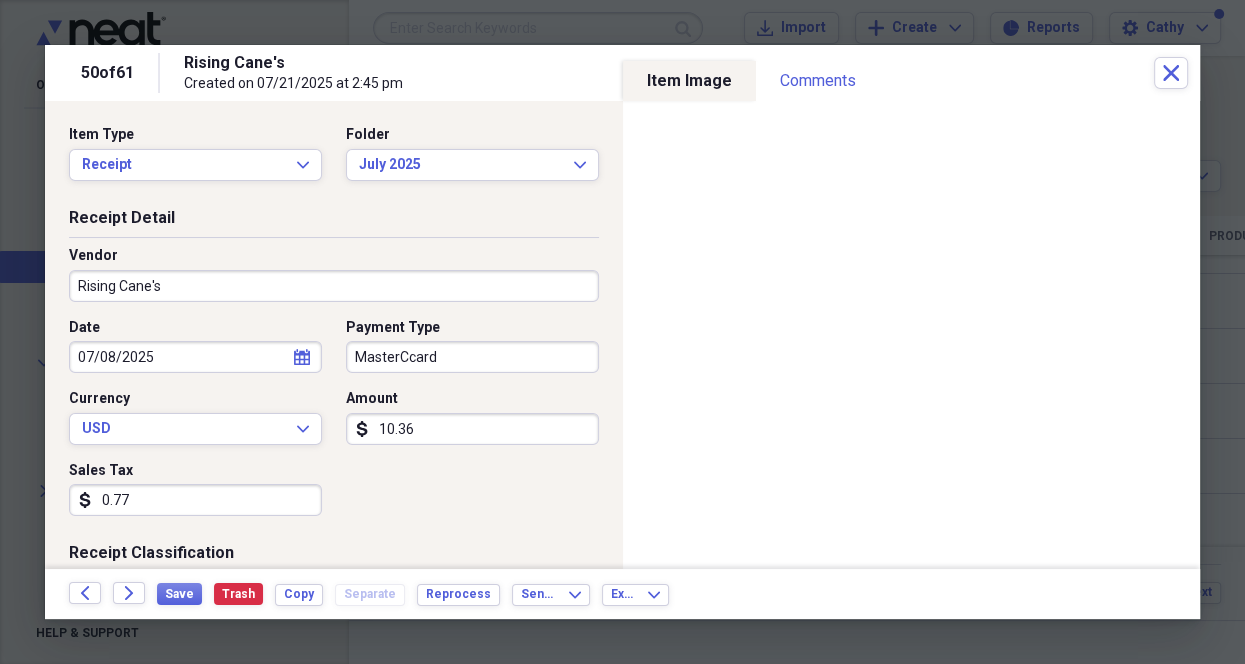 click on "MasterCcard" at bounding box center [472, 357] 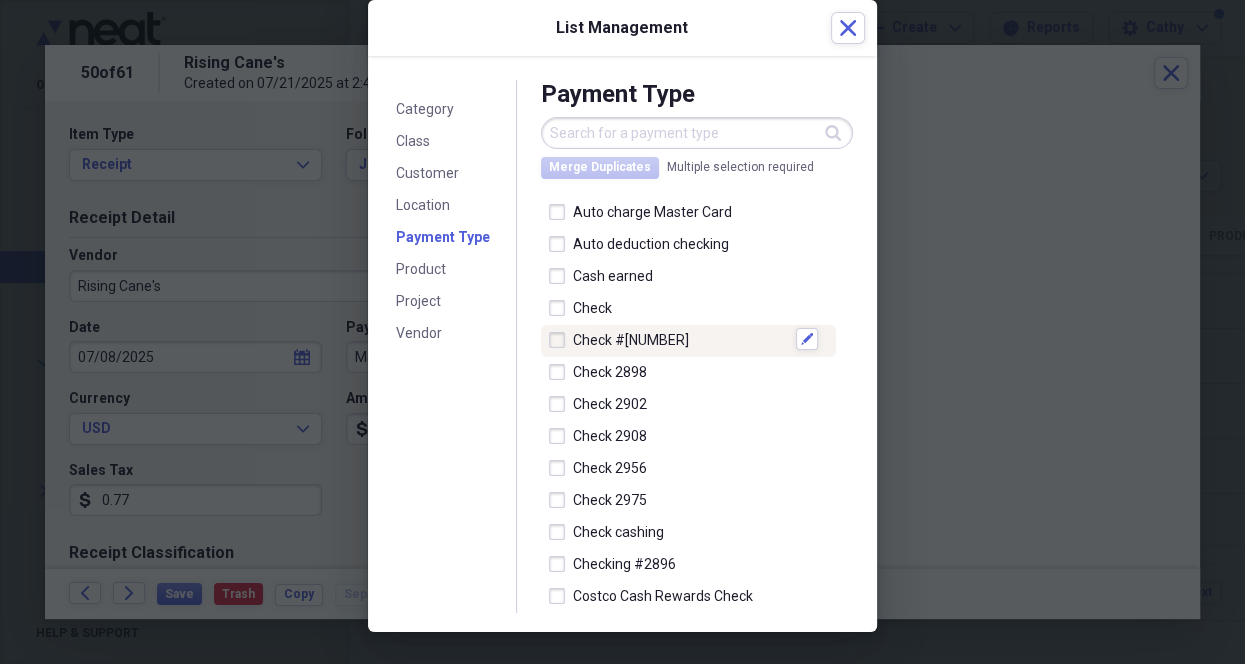 scroll, scrollTop: 33, scrollLeft: 0, axis: vertical 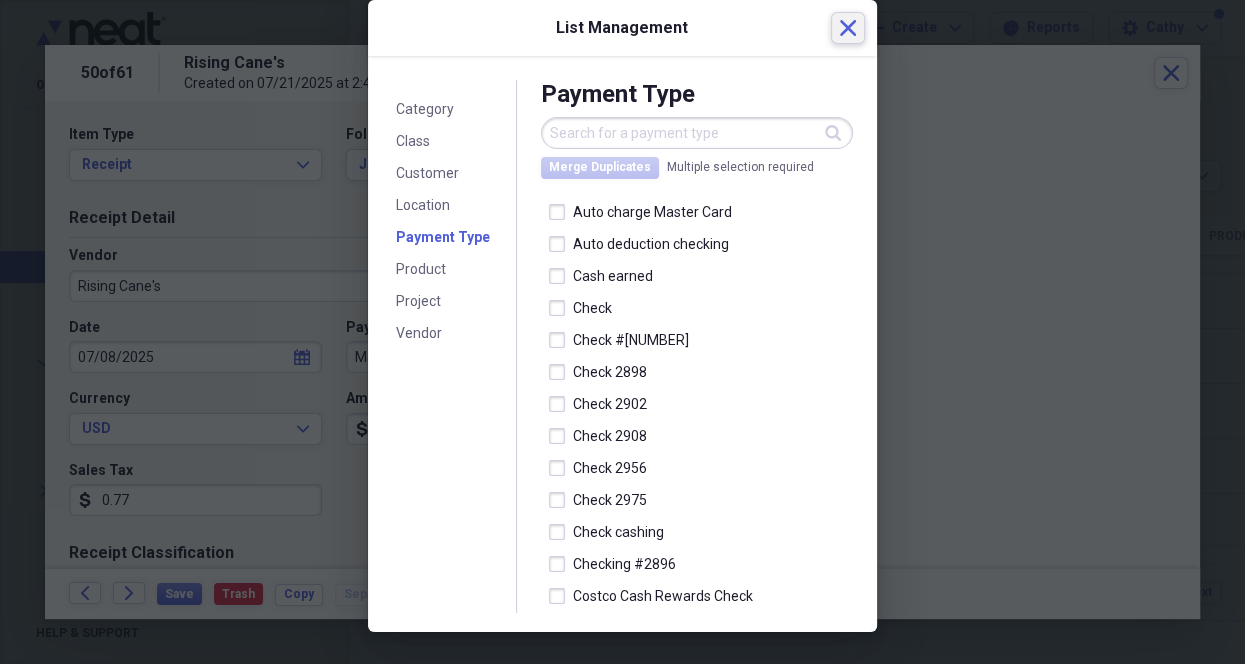 click 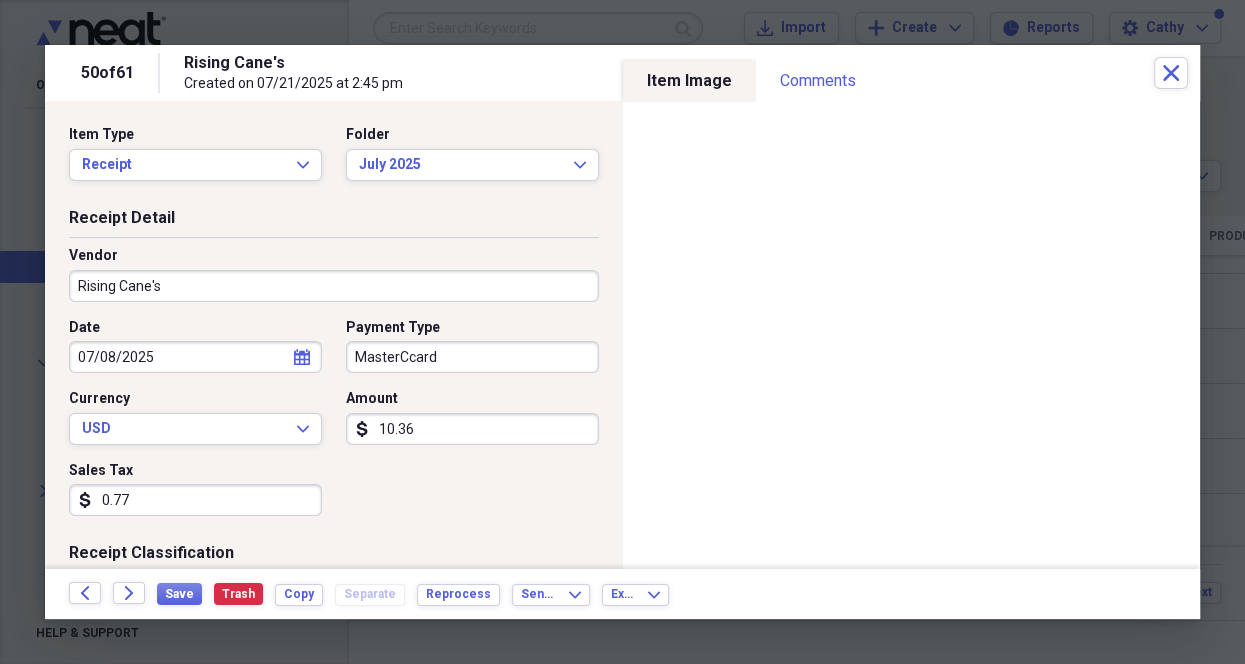 drag, startPoint x: 414, startPoint y: 356, endPoint x: 398, endPoint y: 350, distance: 17.088007 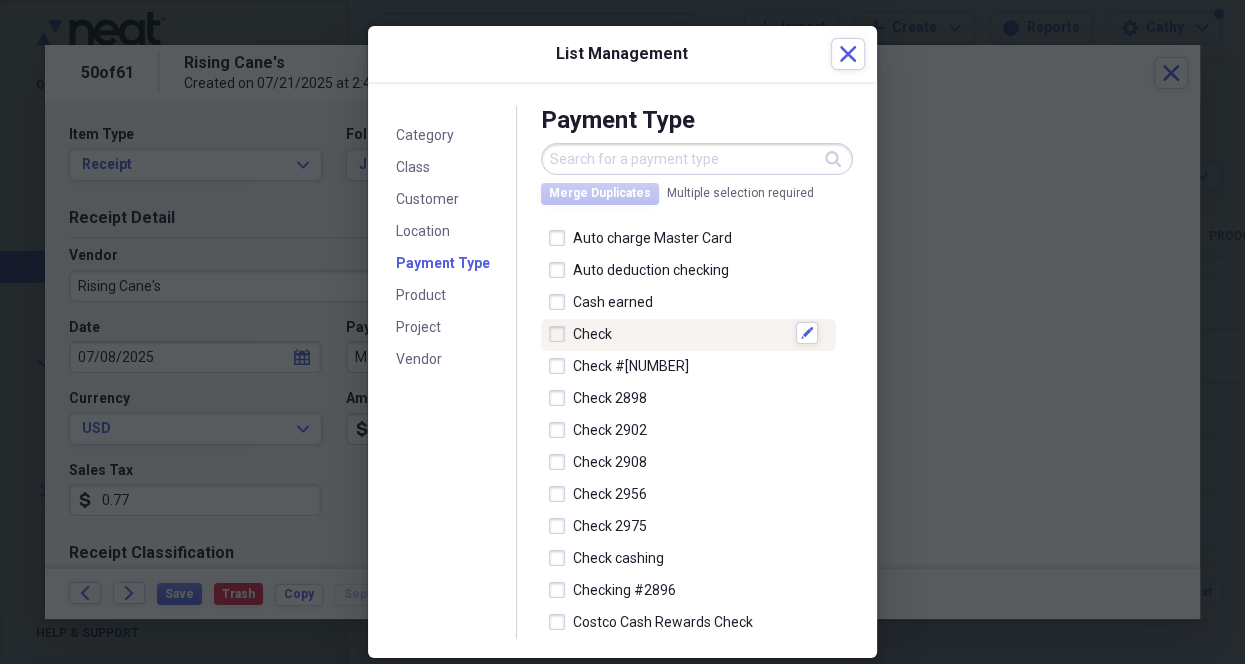 scroll, scrollTop: 0, scrollLeft: 0, axis: both 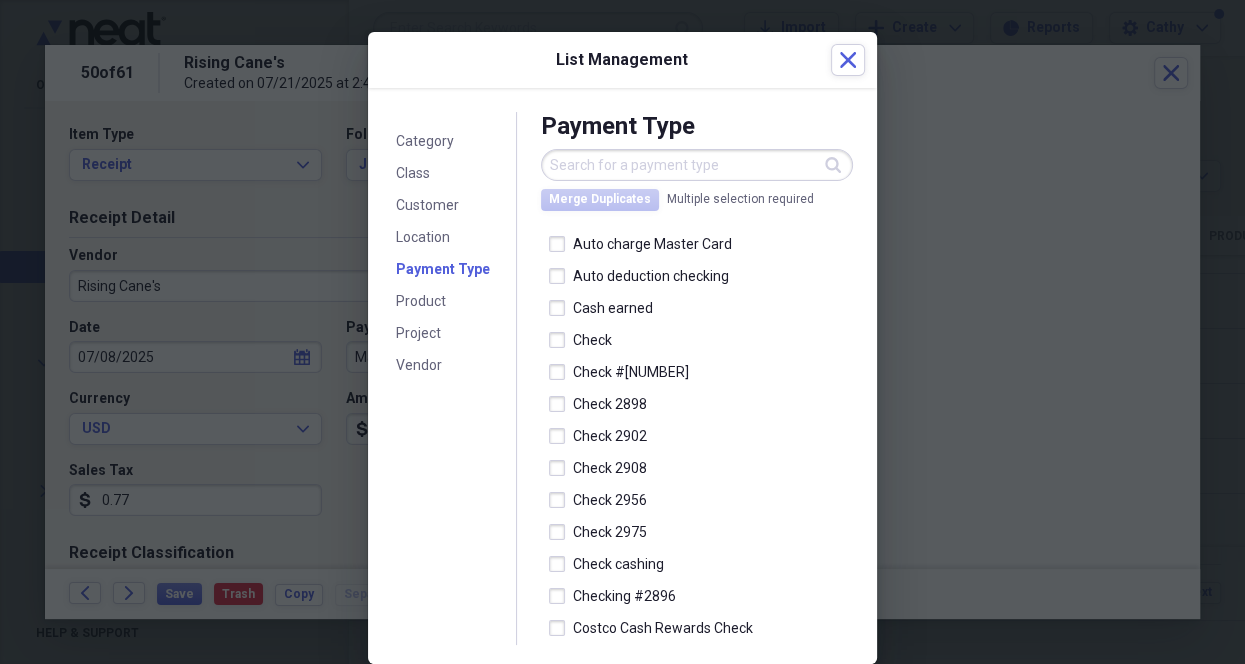 click on "Auto charge Master Card Auto deduction checking Cash earned Check Check #2897 Check 2898 Check 2902 Check 2908 Check 2956 Check 2975 Check cashing Checking  #2896 Costco Cash Rewards Check Credit Card Debit Card Deposit Deposit /withdraw Discovecash Discover Card Easy payment Exchange Kemba check 2196 Kemba checking Kemba checking #2919 Kemba checking (ckg) Loyalty Card Credit Loyalty Credit M<asterCard Manuel Withdrawal MasdterCard MasrerCard MasrweCard MassterCad MassterCard Mast Card Maste Card Maste rCard MasteCard Master Card MasterCad MasterCardd MasterCart MasterCcard MasterChard Mastercard MaterCard NasterCard None Maintenance agreement Ohio Treasurer Refund Refund check Refund to Mastercard Refund to master card Sam's Cash Withdrawal Withdrawl Yearly Summart cash check check #2902 checking debt direct payment out of bank account fund toward new purchasesh gift card instore credit insurance paid masterCard none online payment refund credit refund store credit return" at bounding box center [697, 1397] 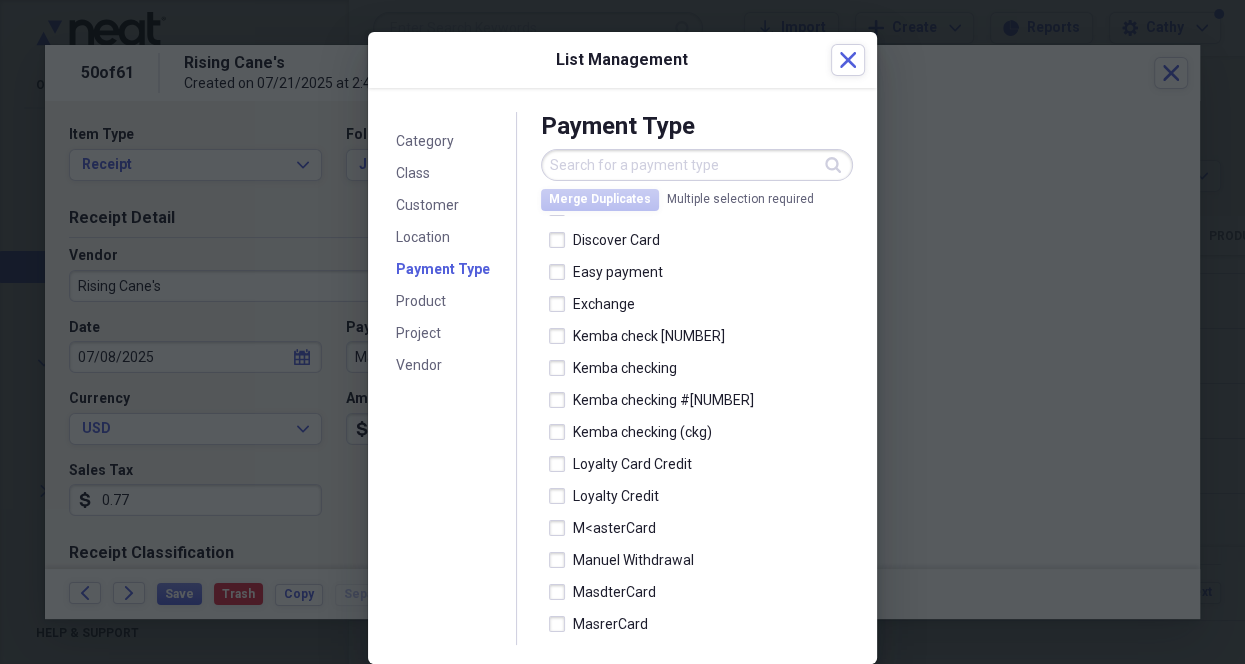 scroll, scrollTop: 633, scrollLeft: 0, axis: vertical 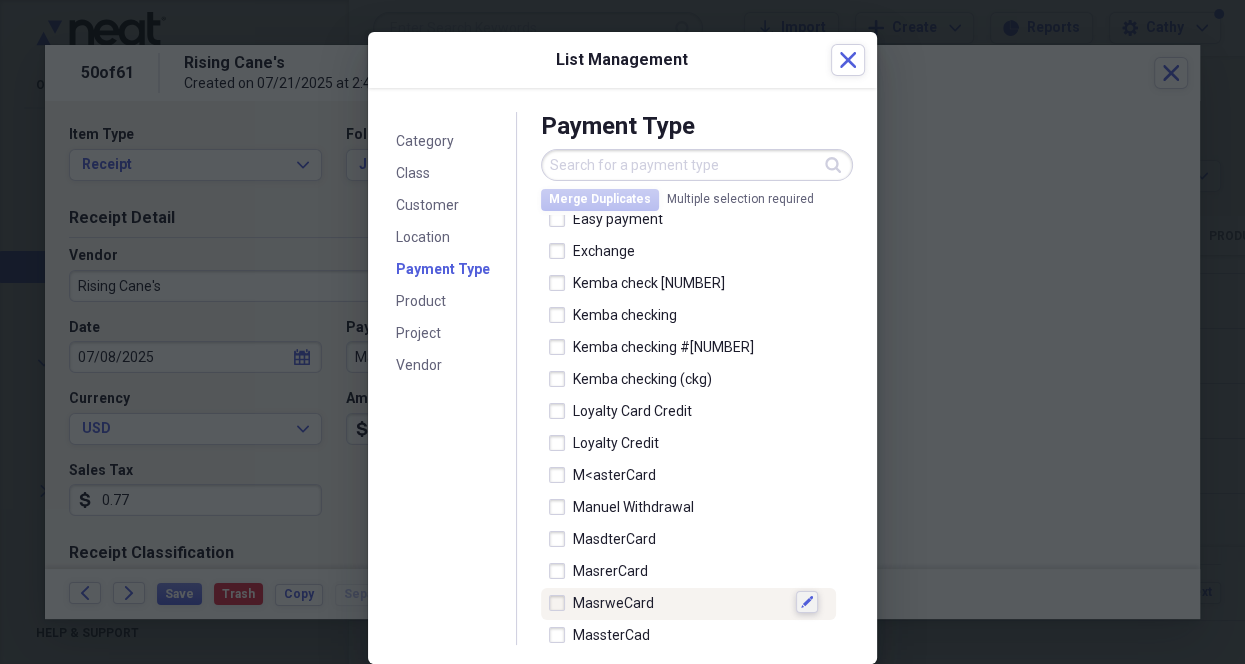 click 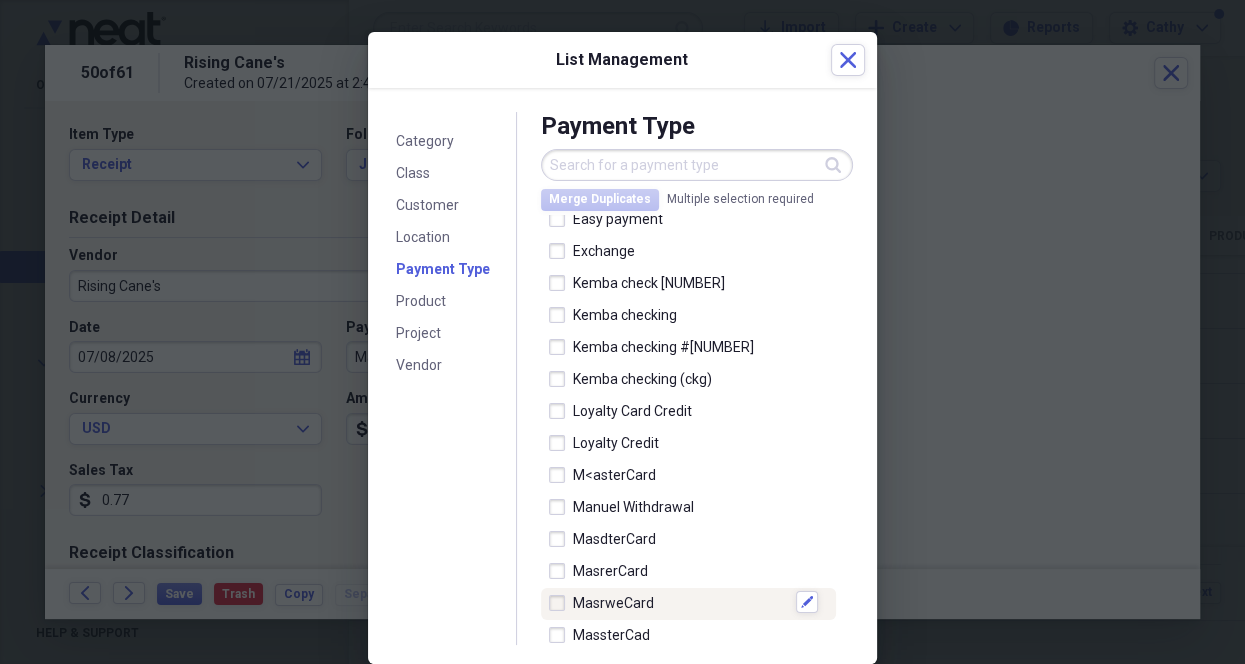 click at bounding box center (561, 603) 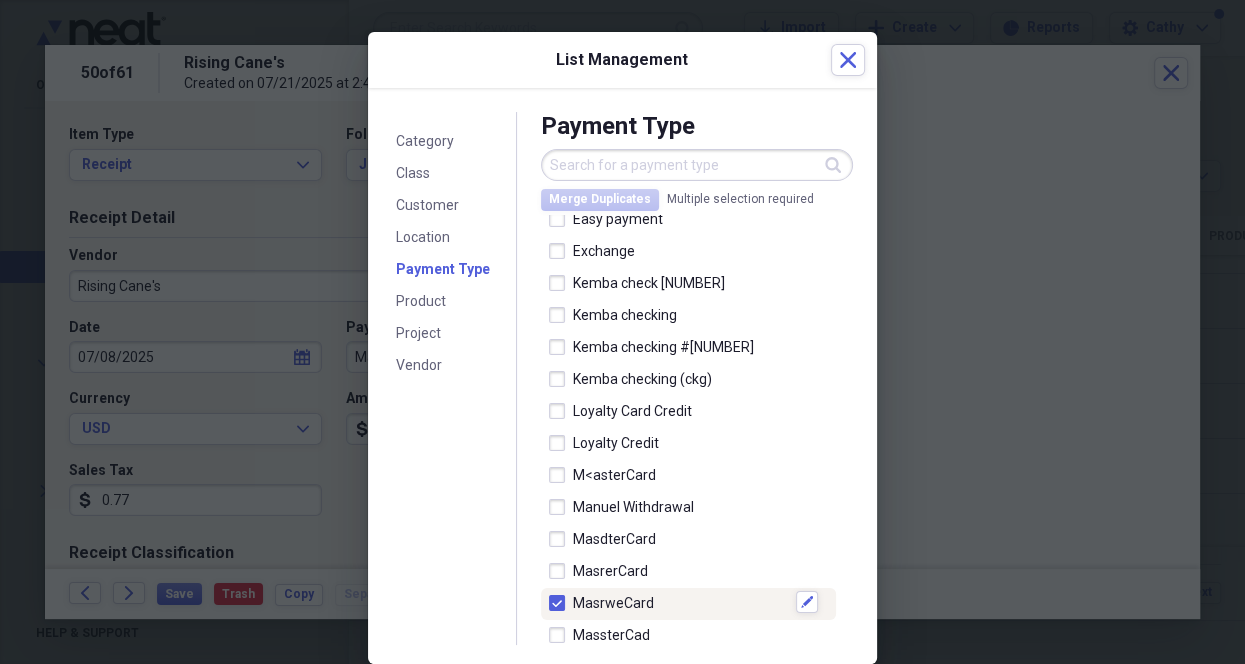 checkbox on "true" 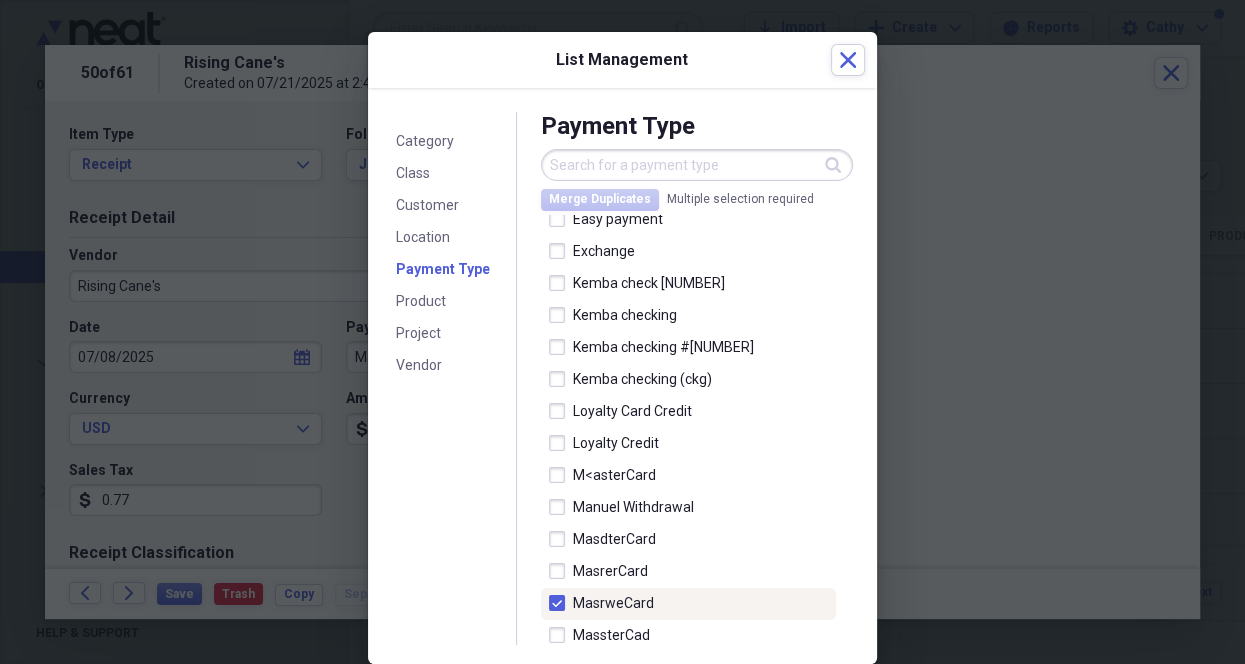 click on "MasrweCard" at bounding box center [680, 603] 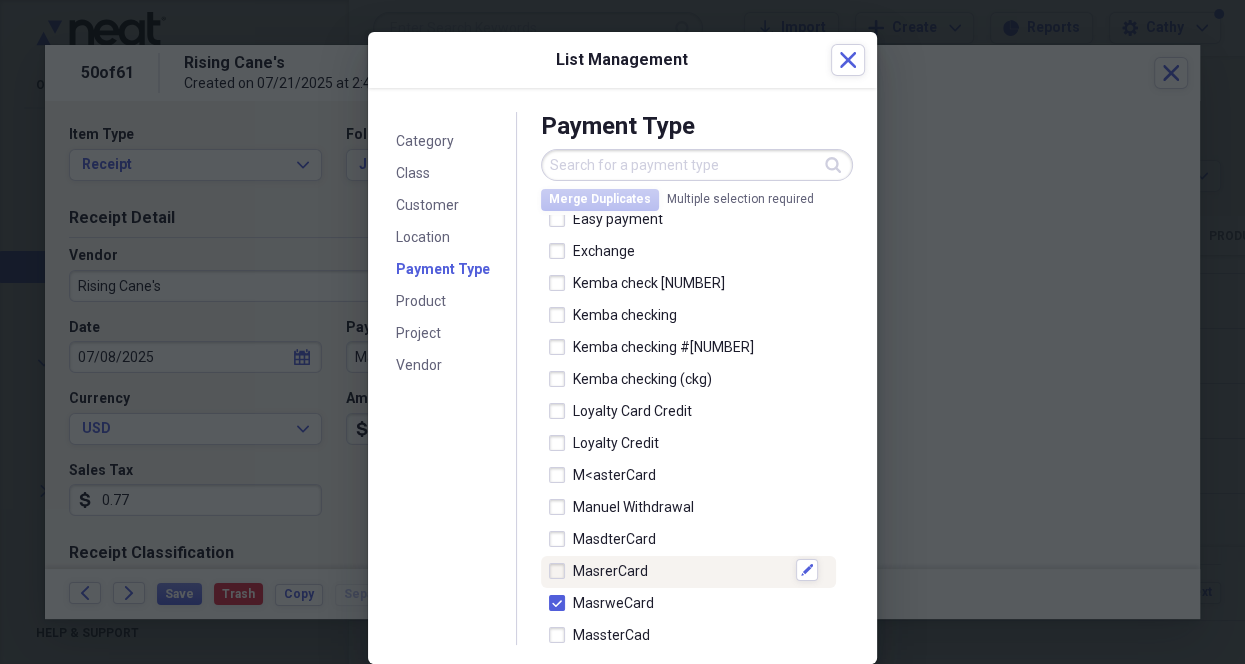 click on "MasrerCard Edit" at bounding box center [688, 572] 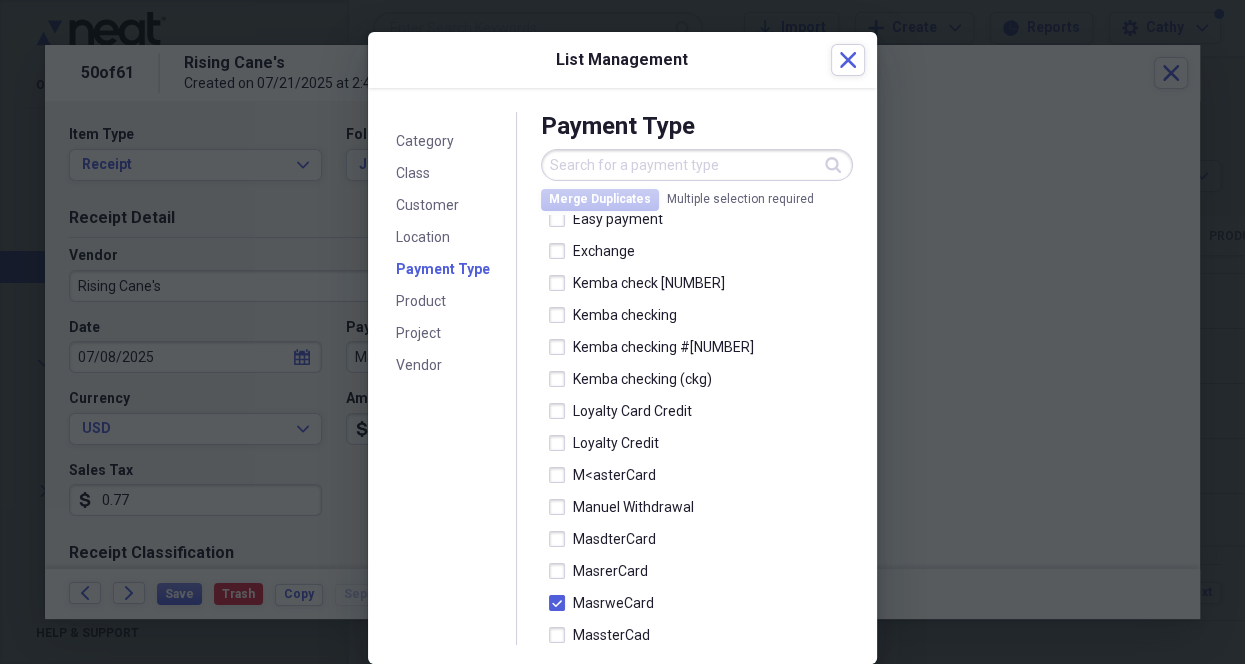 click on "MasdterCard" at bounding box center [697, 540] 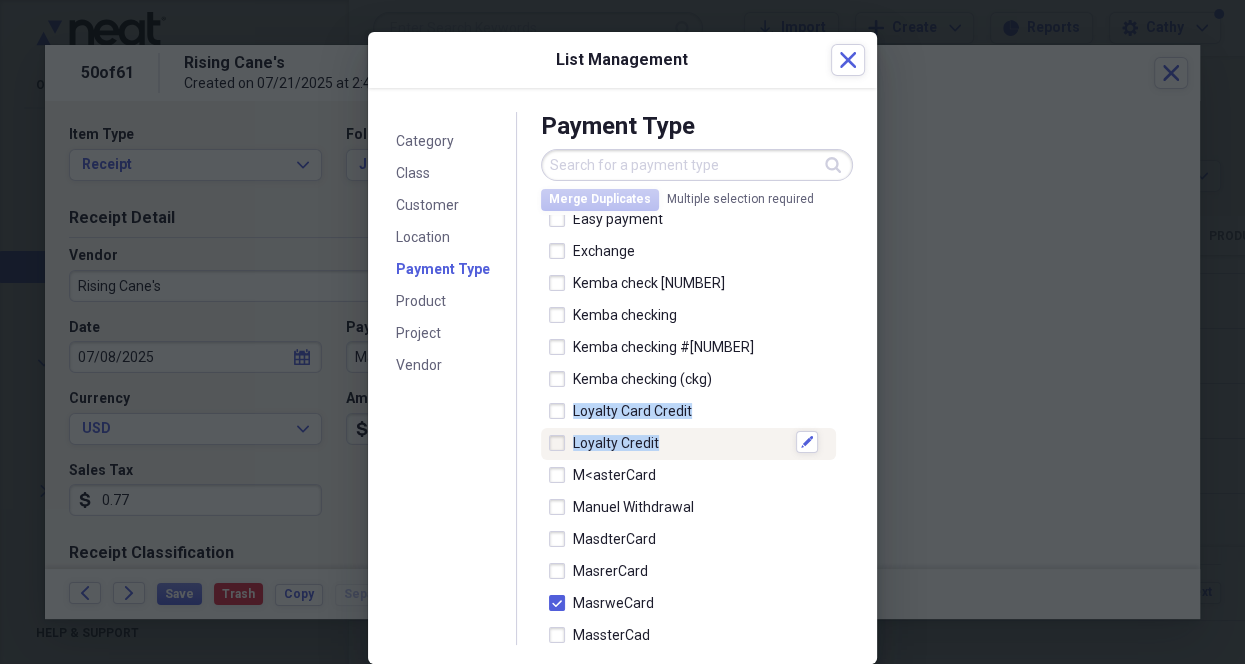 drag, startPoint x: 832, startPoint y: 424, endPoint x: 838, endPoint y: 448, distance: 24.738634 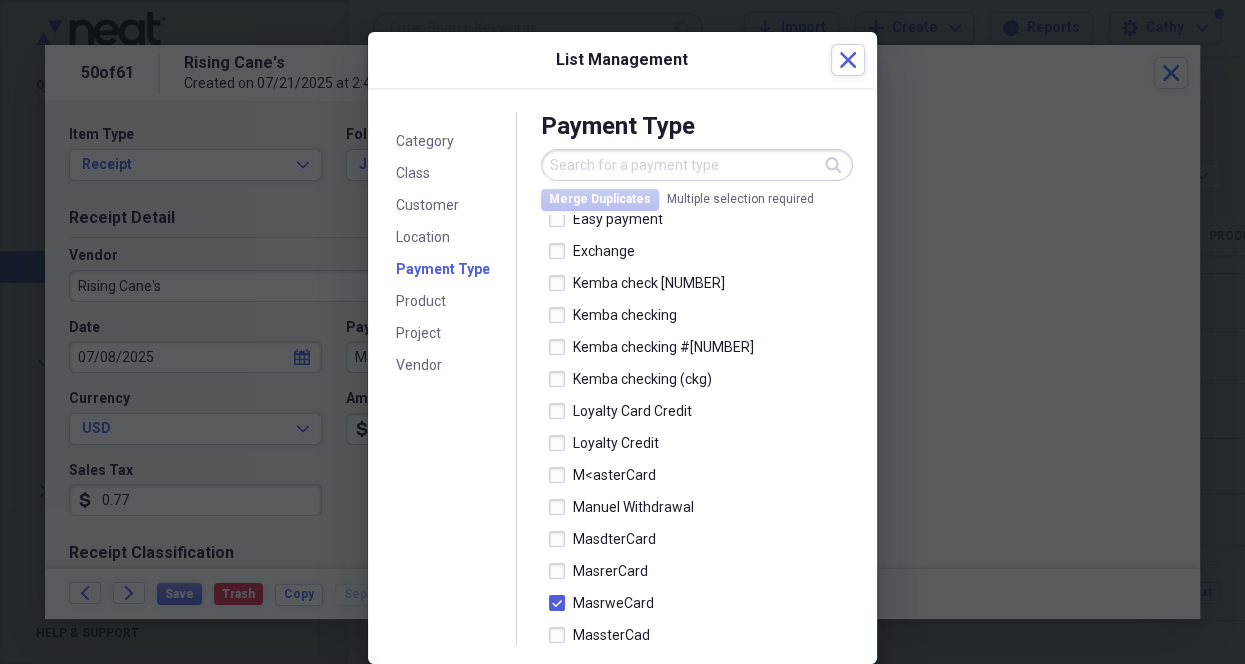click on "Auto charge Master Card Auto deduction checking Cash earned Check Check #2897 Check 2898 Check 2902 Check 2908 Check 2956 Check 2975 Check cashing Checking  #2896 Costco Cash Rewards Check Credit Card Debit Card Deposit Deposit /withdraw Discovecash Discover Card Easy payment Exchange Kemba check 2196 Kemba checking Kemba checking #2919 Kemba checking (ckg) Loyalty Card Credit Loyalty Credit M<asterCard Manuel Withdrawal MasdterCard MasrerCard MasrweCard MassterCad MassterCard Mast Card Maste Card Maste rCard MasteCard Master Card MasterCad MasterCardd MasterCart MasterCcard MasterChard Mastercard MaterCard NasterCard None Maintenance agreement Ohio Treasurer Refund Refund check Refund to Mastercard Refund to master card Sam's Cash Withdrawal Withdrawl Yearly Summart cash check check #2902 checking debt direct payment out of bank account fund toward new purchasesh gift card instore credit insurance paid masterCard none online payment refund credit refund store credit return" at bounding box center (697, 764) 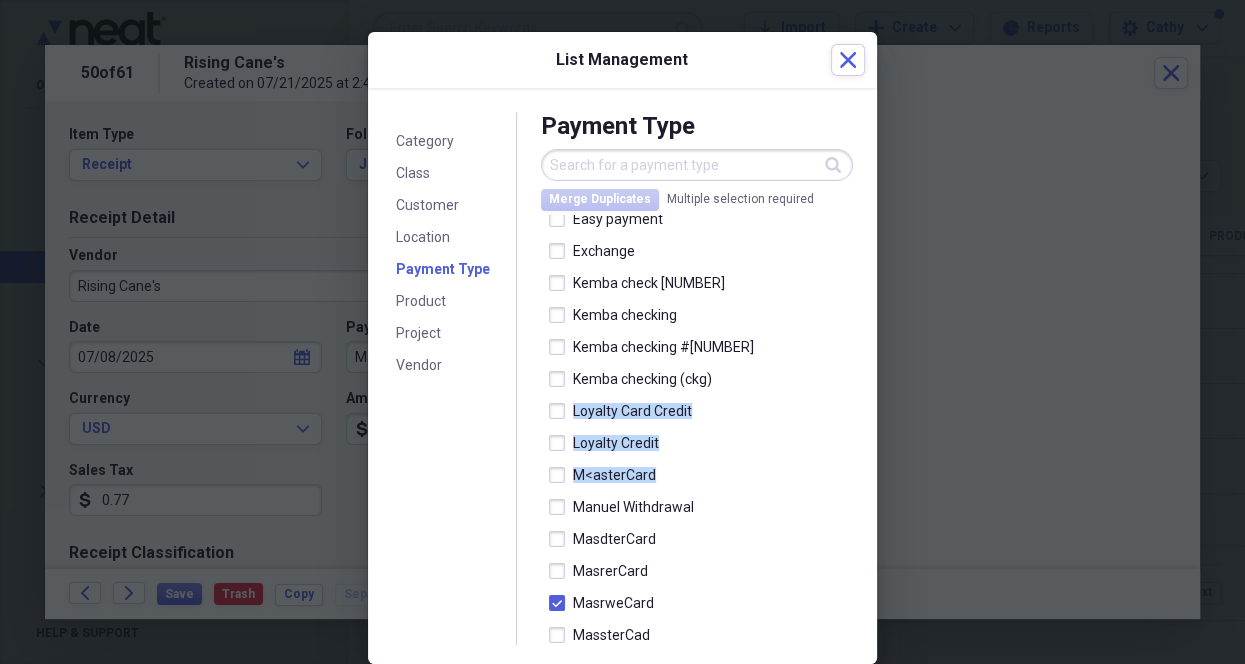 drag, startPoint x: 841, startPoint y: 347, endPoint x: 844, endPoint y: 317, distance: 30.149628 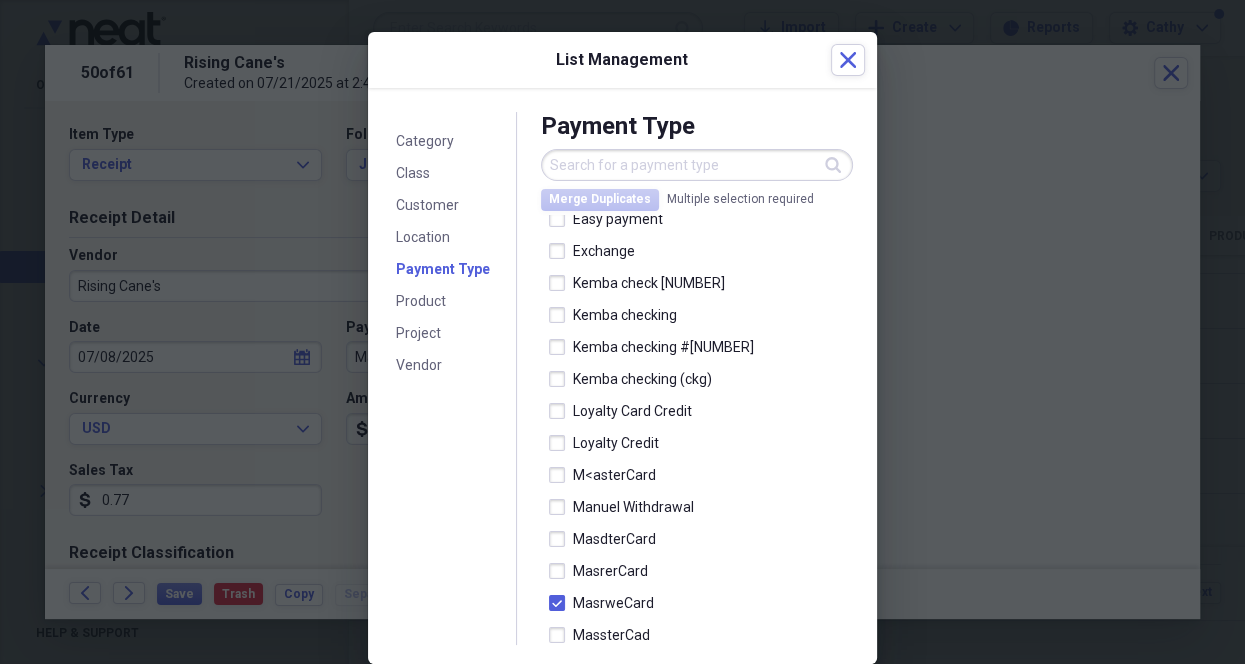 click on "Auto charge Master Card Auto deduction checking Cash earned Check Check #2897 Check 2898 Check 2902 Check 2908 Check 2956 Check 2975 Check cashing Checking  #2896 Costco Cash Rewards Check Credit Card Debit Card Deposit Deposit /withdraw Discovecash Discover Card Easy payment Exchange Kemba check 2196 Kemba checking Kemba checking #2919 Kemba checking (ckg) Loyalty Card Credit Loyalty Credit M<asterCard Manuel Withdrawal MasdterCard MasrerCard MasrweCard MassterCad MassterCard Mast Card Maste Card Maste rCard MasteCard Master Card MasterCad MasterCardd MasterCart MasterCcard MasterChard Mastercard MaterCard NasterCard None Maintenance agreement Ohio Treasurer Refund Refund check Refund to Mastercard Refund to master card Sam's Cash Withdrawal Withdrawl Yearly Summart cash check check #2902 checking debt direct payment out of bank account fund toward new purchasesh gift card instore credit insurance paid masterCard none online payment refund credit refund store credit return" at bounding box center [697, 764] 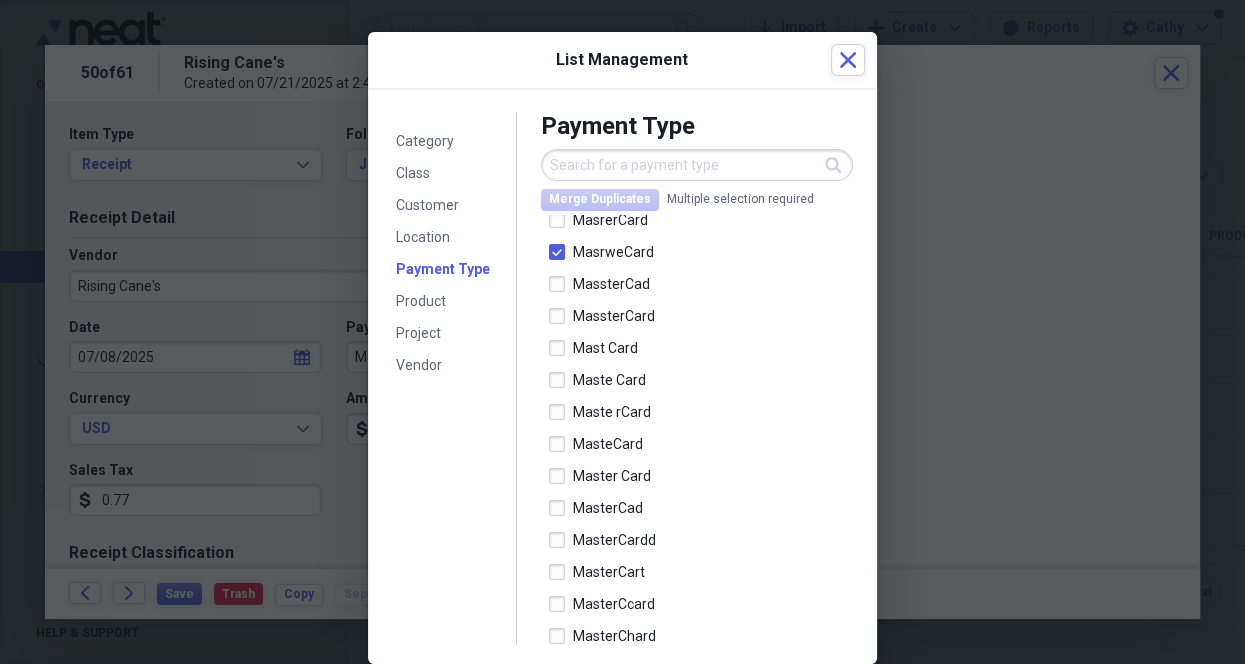 scroll, scrollTop: 1077, scrollLeft: 0, axis: vertical 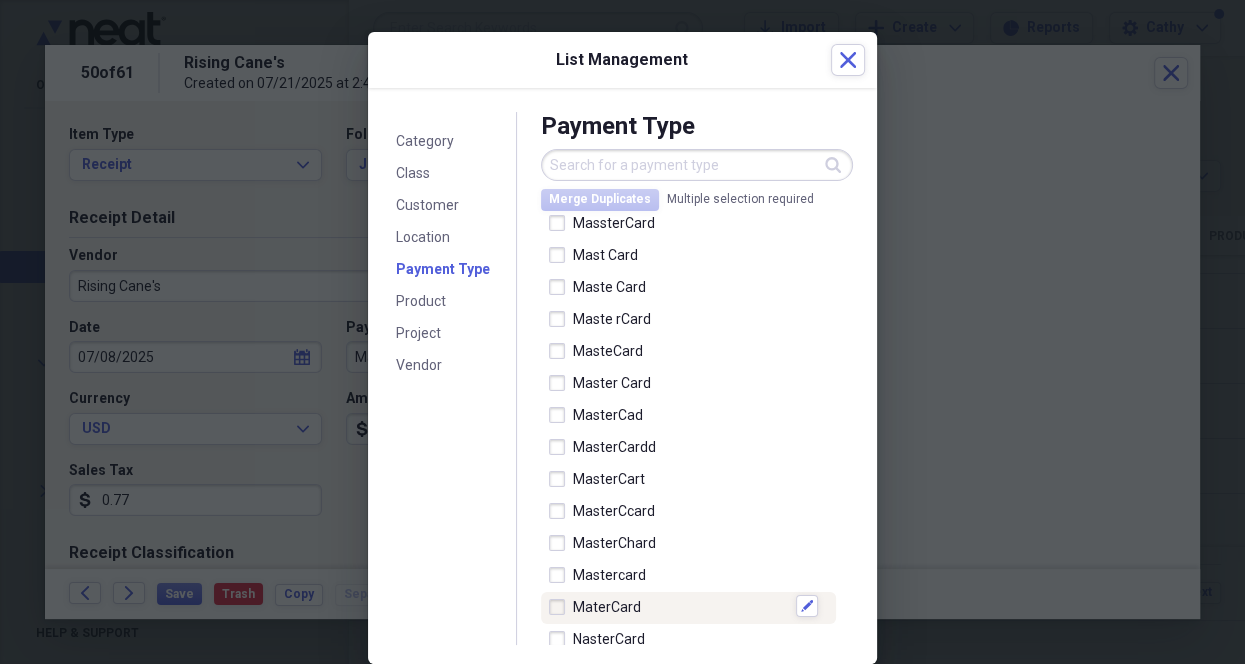click at bounding box center [561, 607] 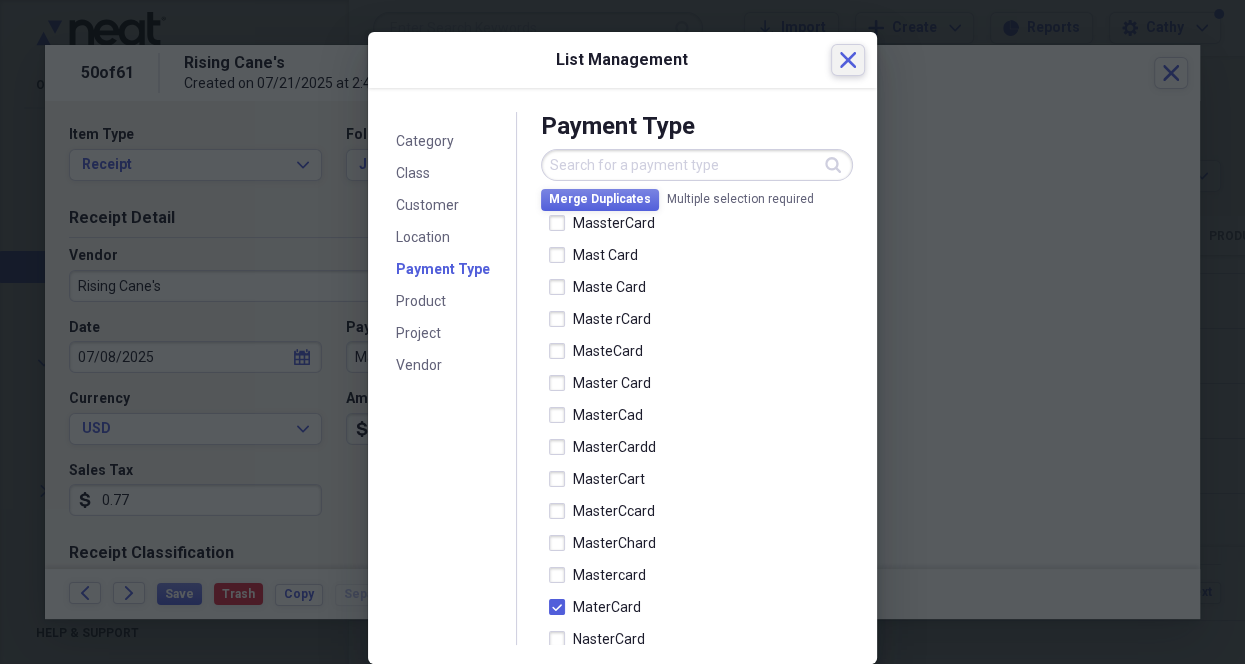 click on "Close" at bounding box center (848, 60) 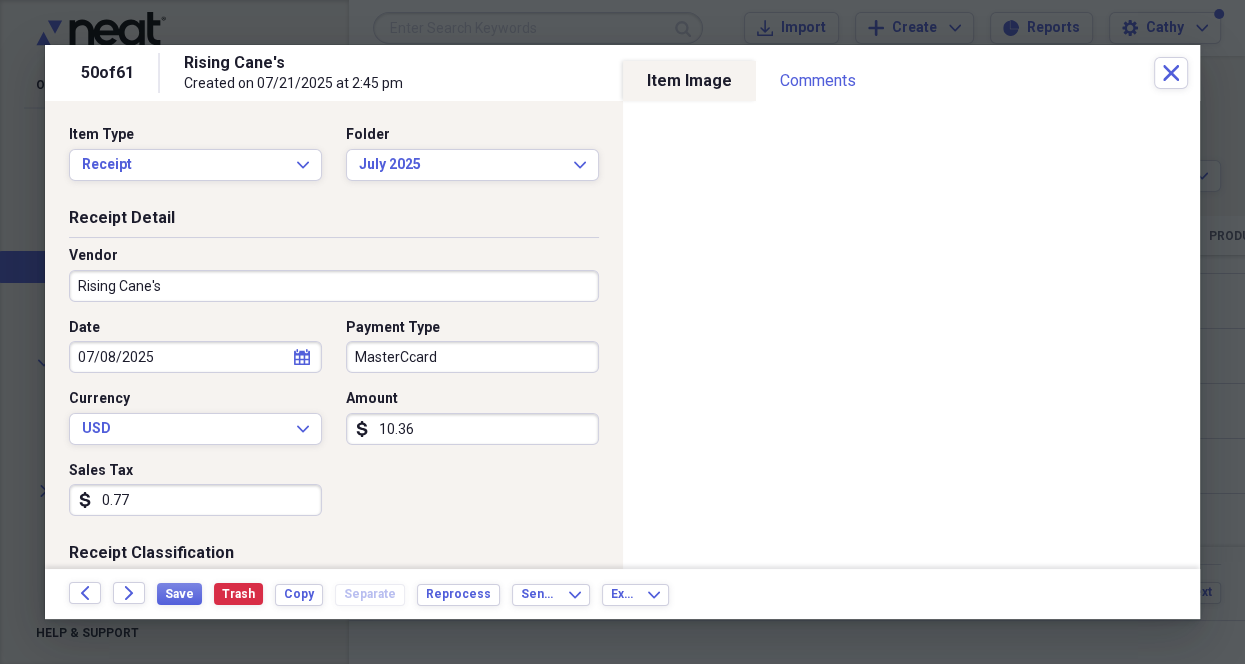 drag, startPoint x: 413, startPoint y: 356, endPoint x: 403, endPoint y: 355, distance: 10.049875 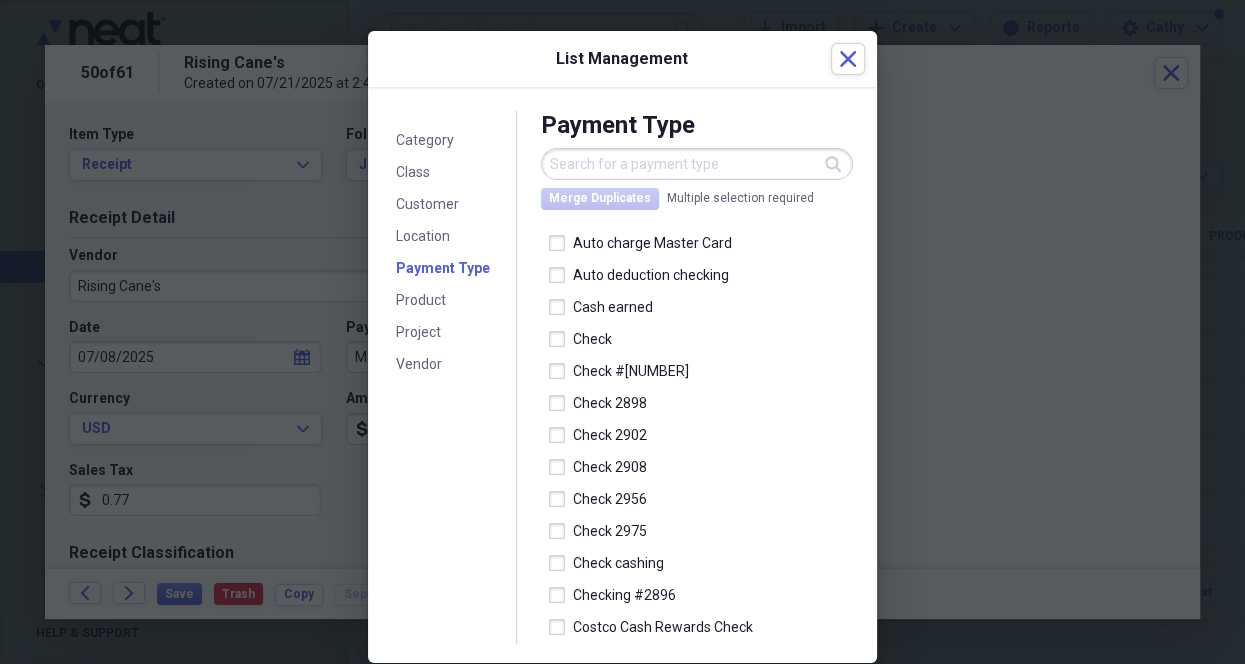 scroll, scrollTop: 0, scrollLeft: 0, axis: both 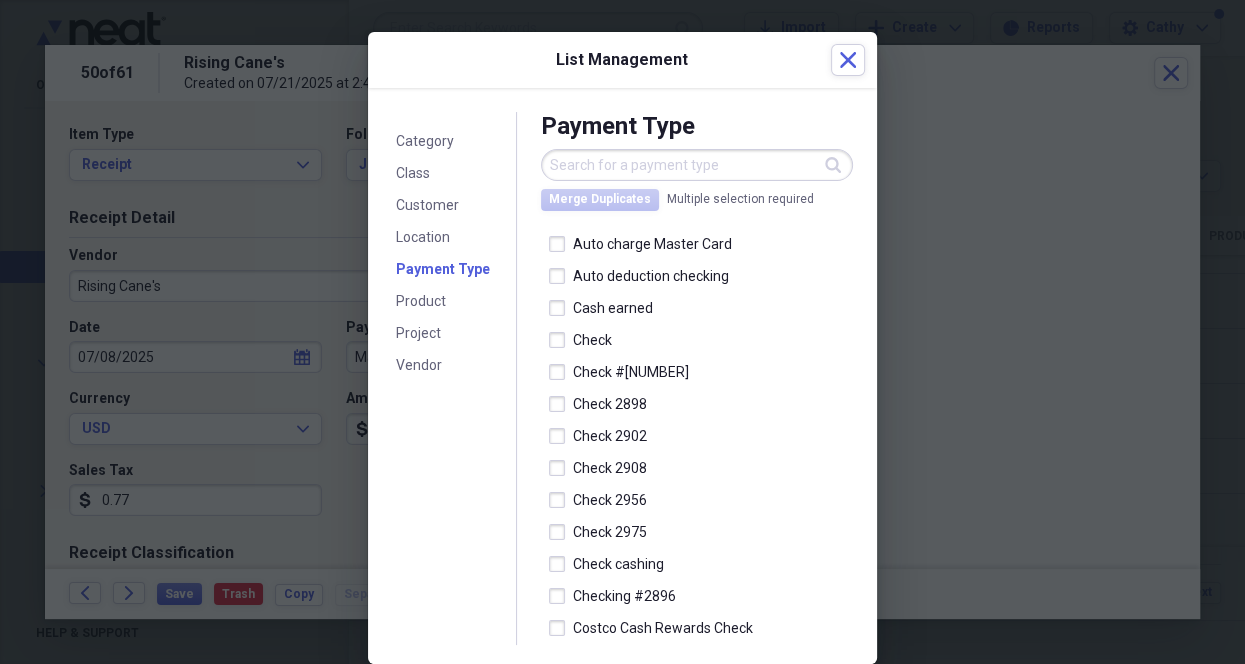 click on "Payment Type" at bounding box center [443, 269] 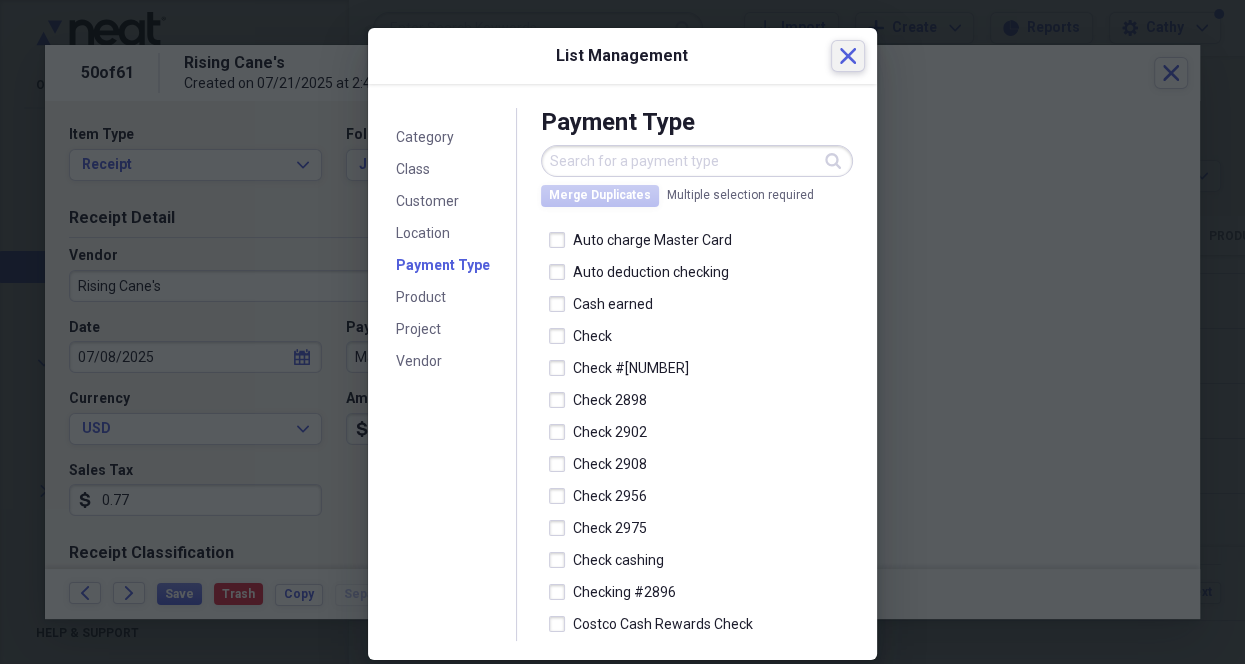 click on "Close" 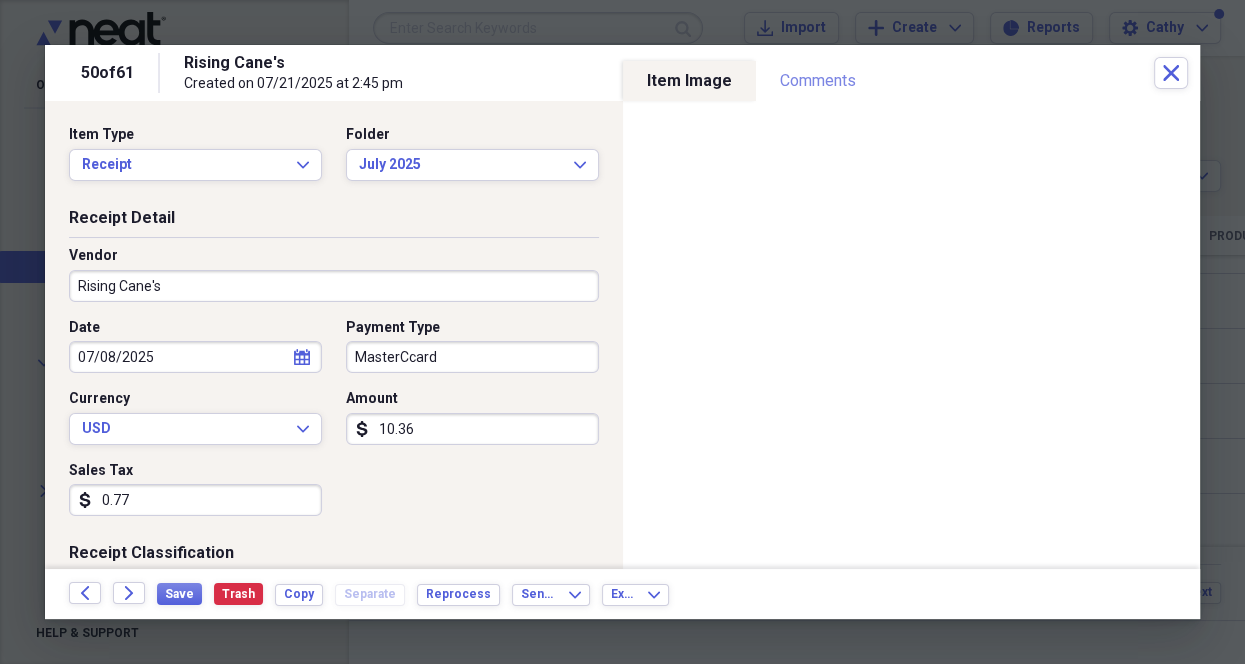 scroll, scrollTop: 0, scrollLeft: 0, axis: both 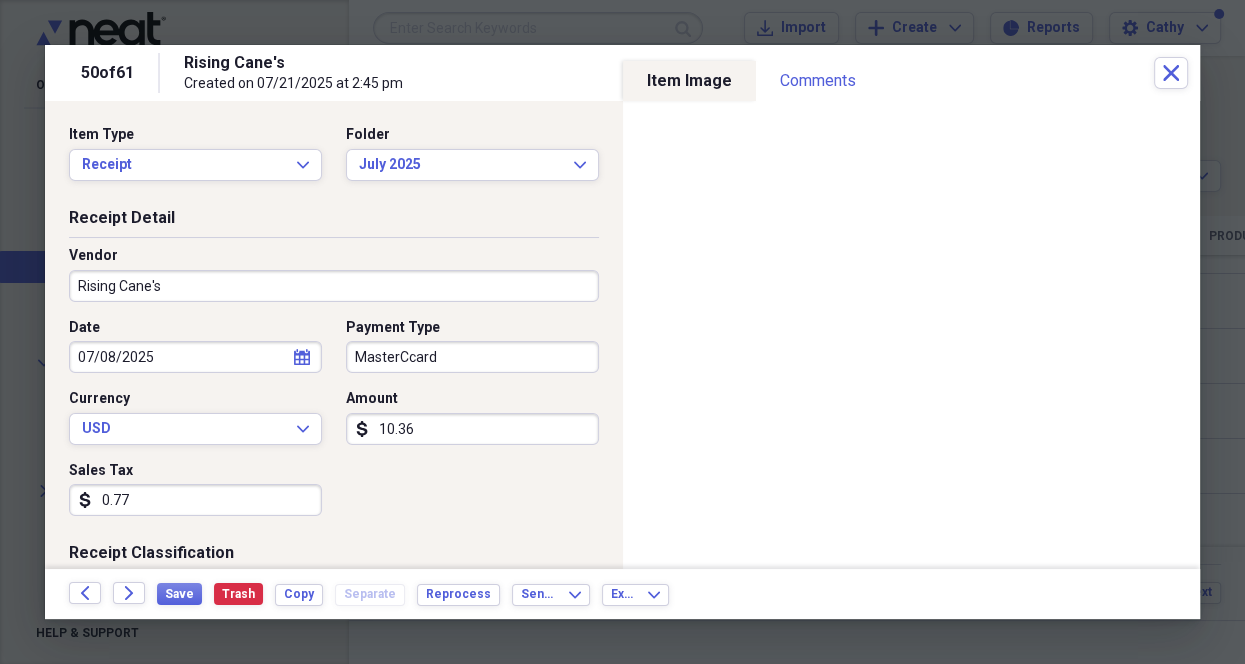 click on "MasterCcard" at bounding box center [472, 357] 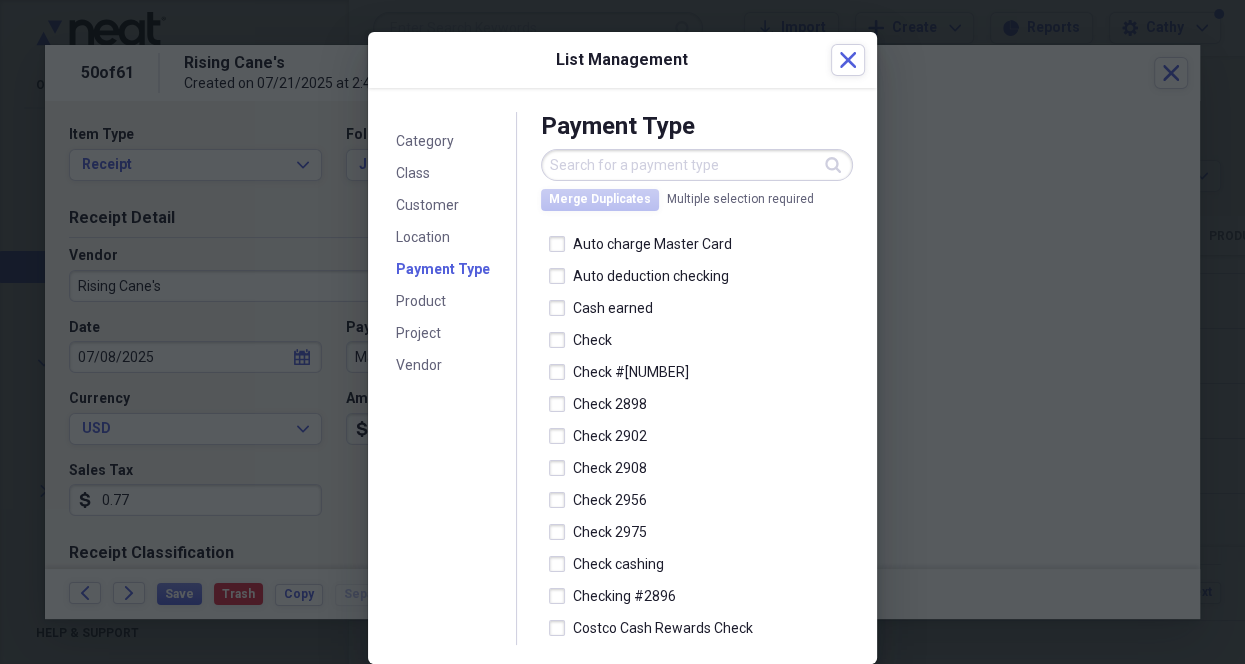 click on "Vendor" at bounding box center (454, 366) 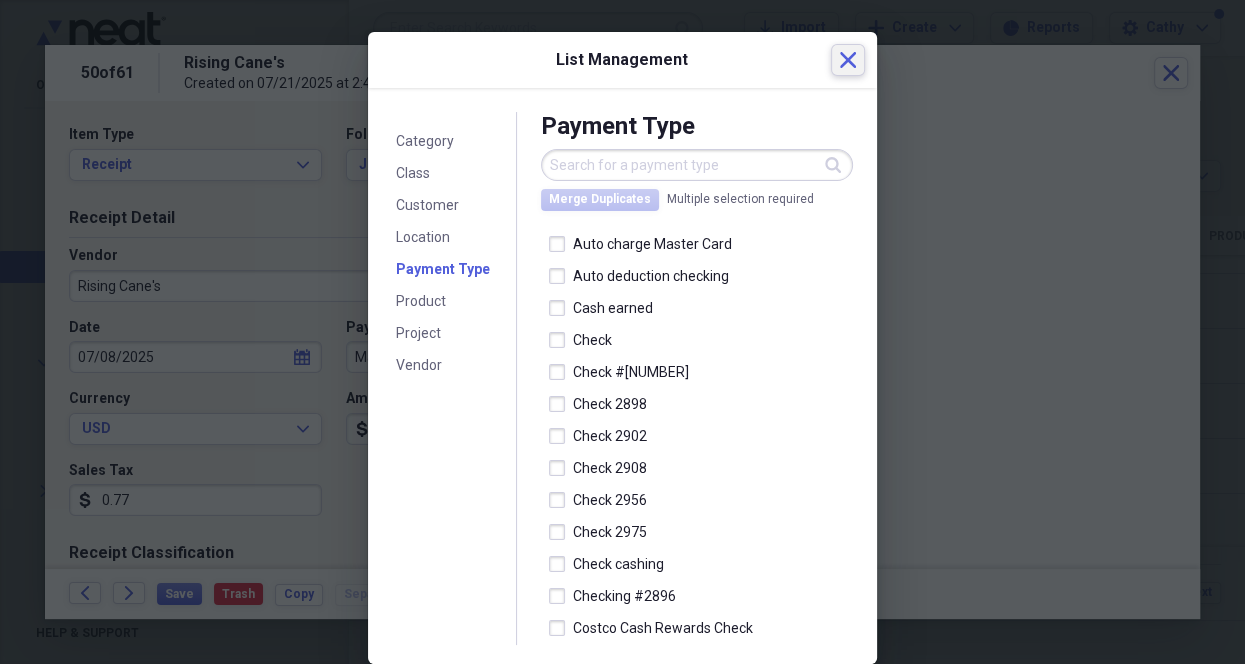 click on "Close" at bounding box center [848, 60] 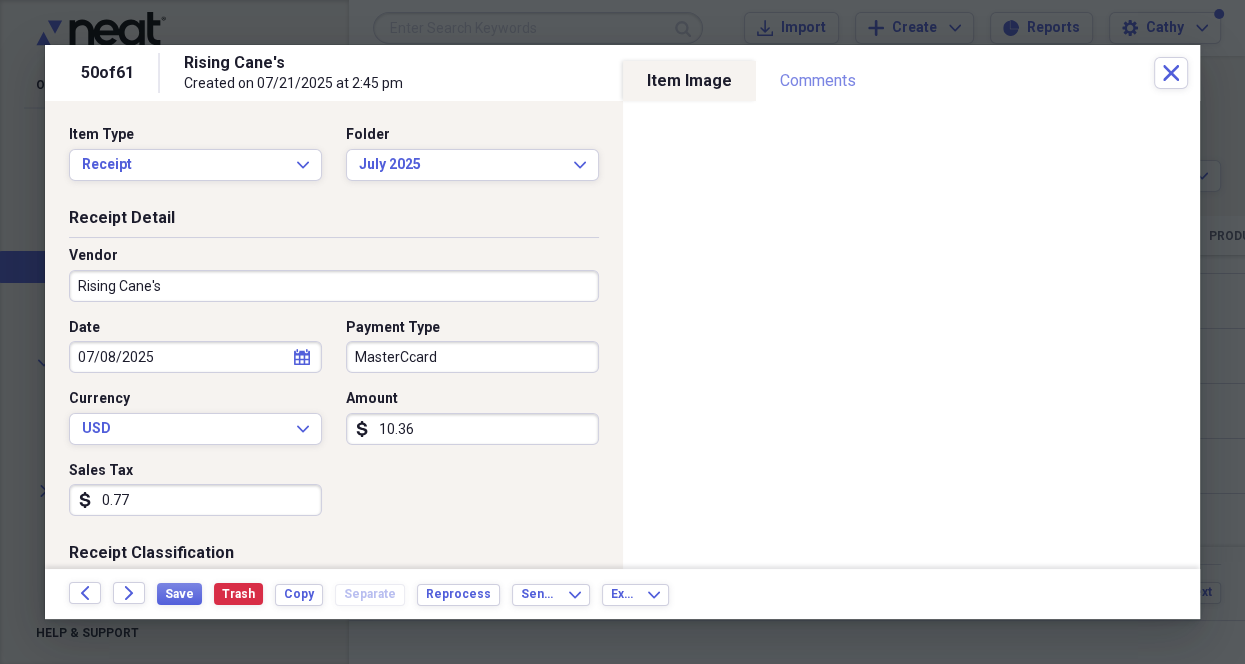 scroll, scrollTop: 2, scrollLeft: 0, axis: vertical 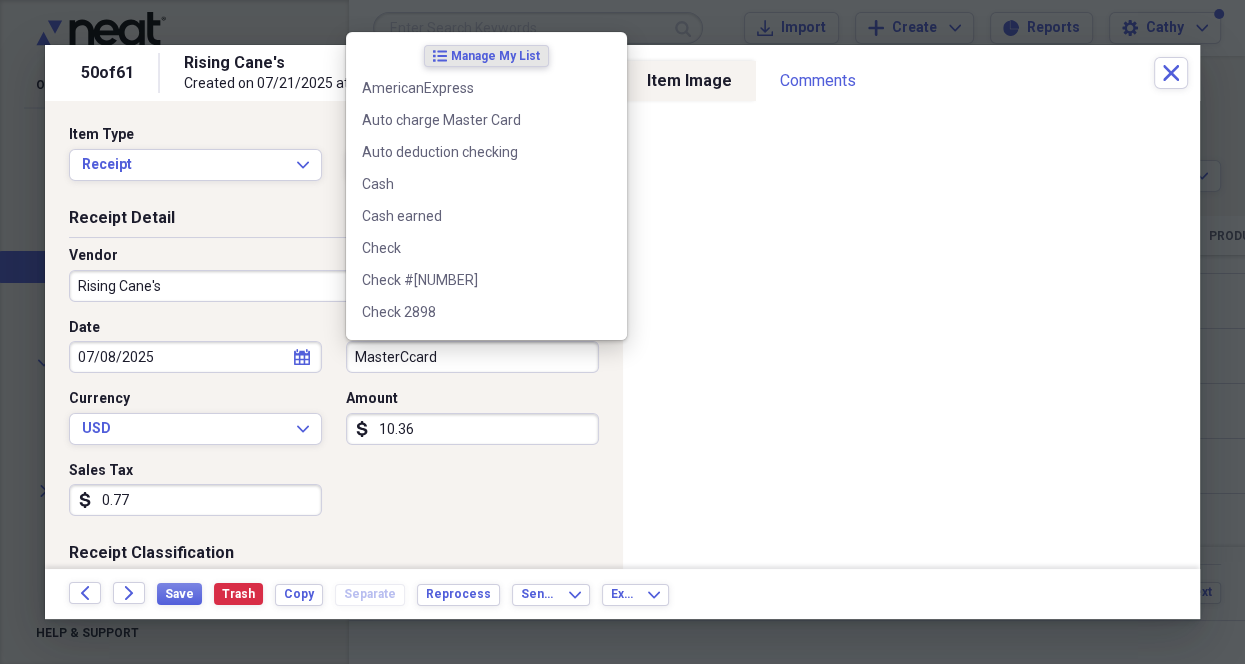 click on "MasterCcard" at bounding box center [472, 357] 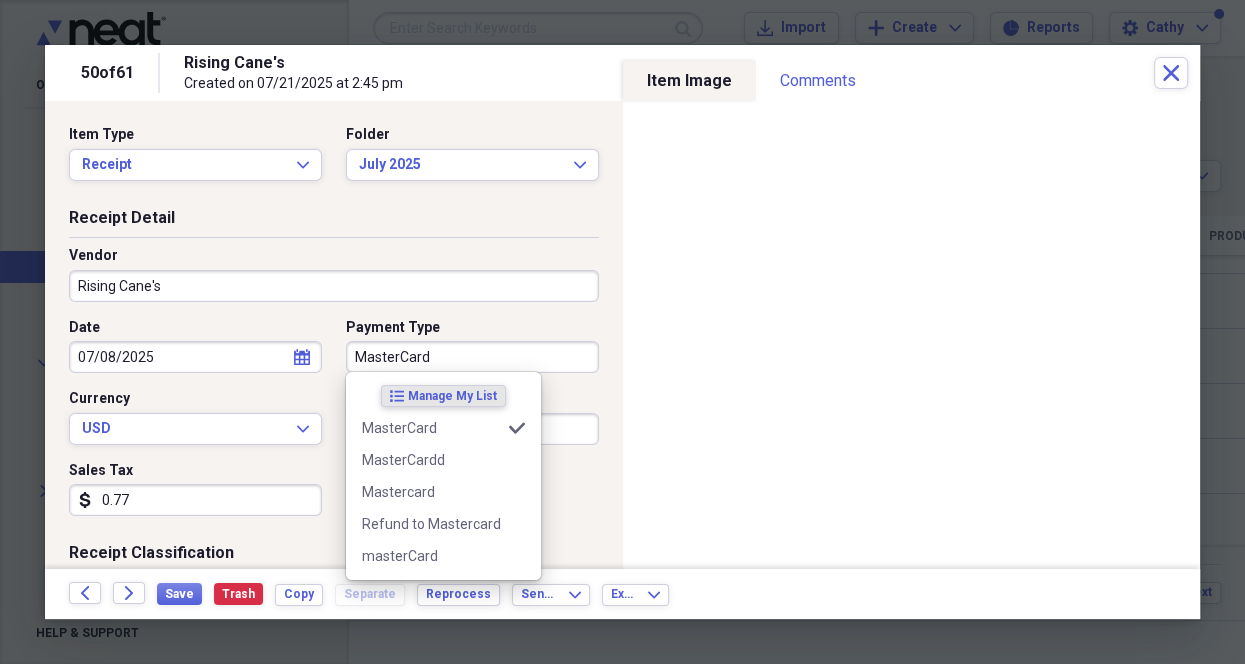 type on "MasterCard" 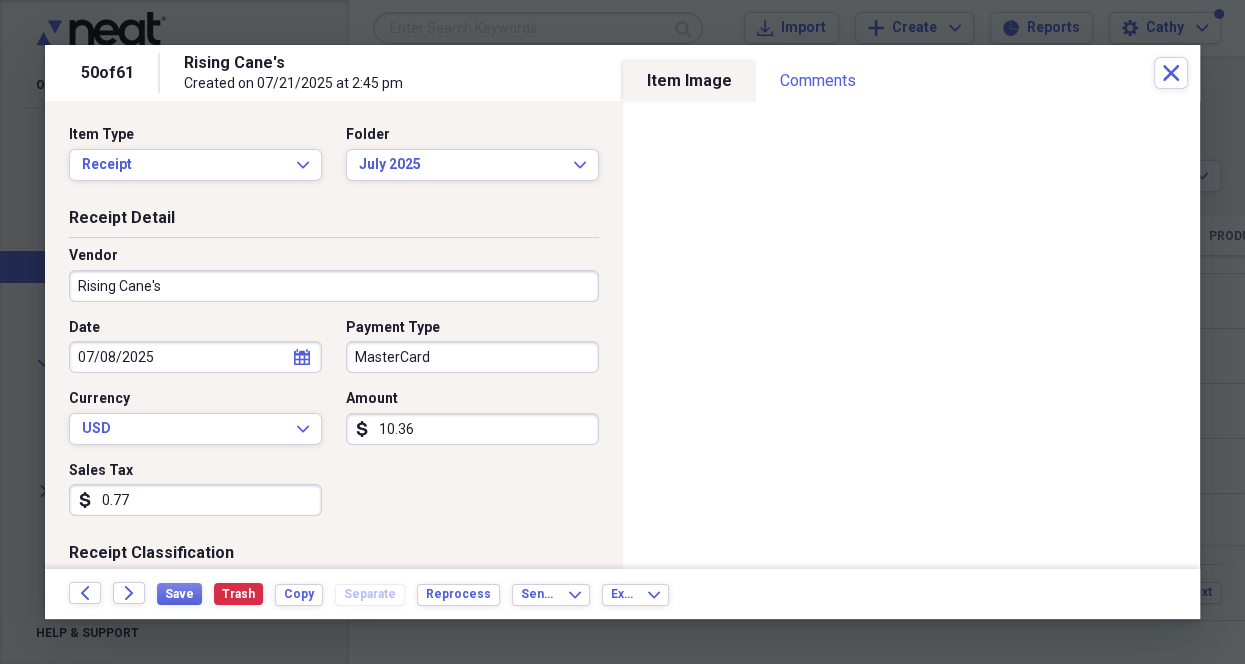 click on "Date 07/08/2025 calendar Calendar Payment Type MasterCard Currency USD Expand Amount dollar-sign 10.36 Sales Tax dollar-sign 0.77" at bounding box center [334, 425] 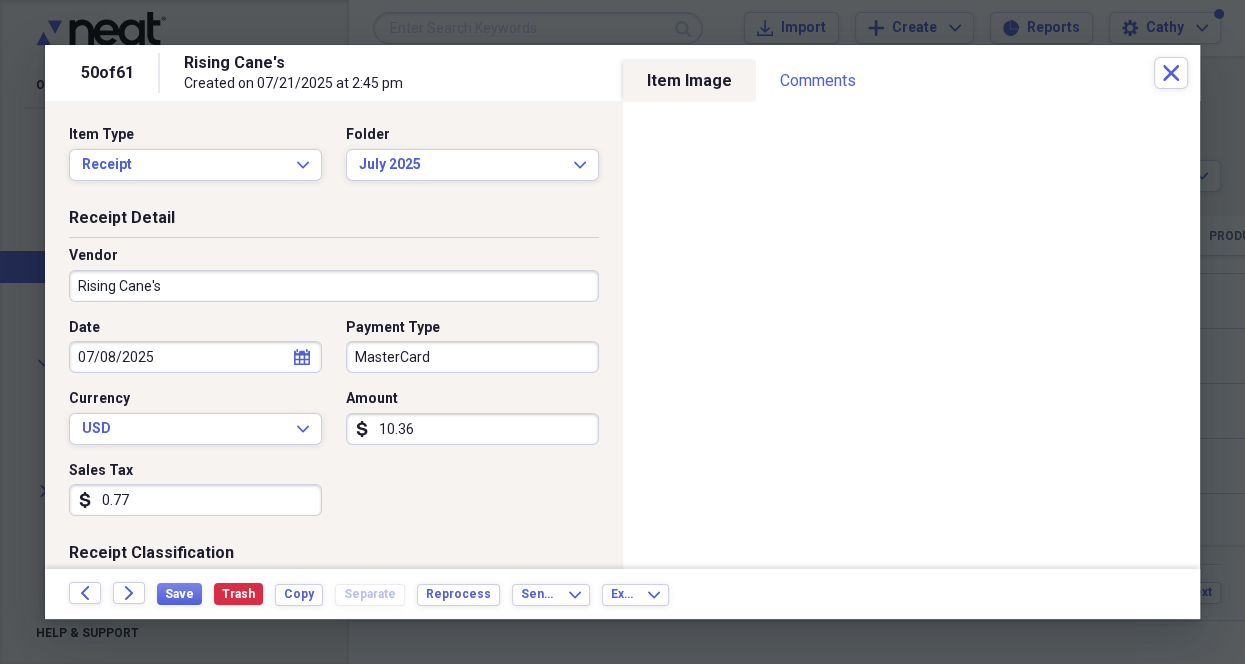 click on "Receipt Detail Vendor Rising Cane's Date 07/08/2025 calendar Calendar Payment Type MasterCard Currency USD Expand Amount dollar-sign 10.36 Sales Tax dollar-sign 0.77" at bounding box center [334, 375] 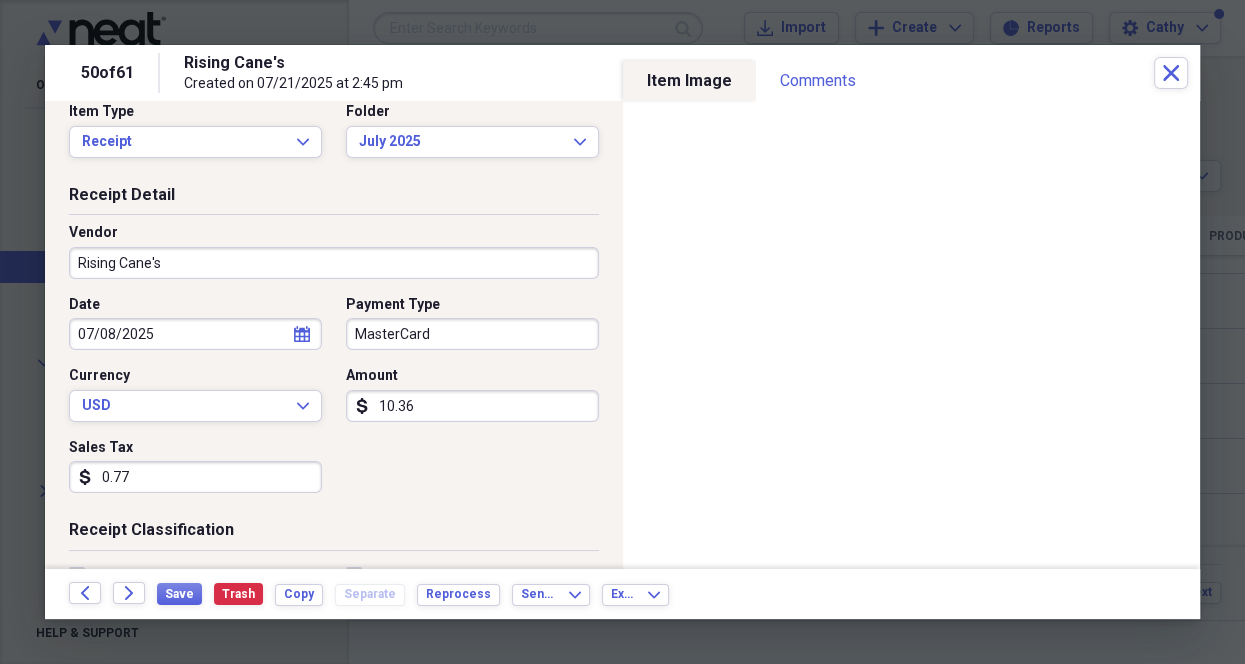 drag, startPoint x: 606, startPoint y: 436, endPoint x: 616, endPoint y: 420, distance: 18.867962 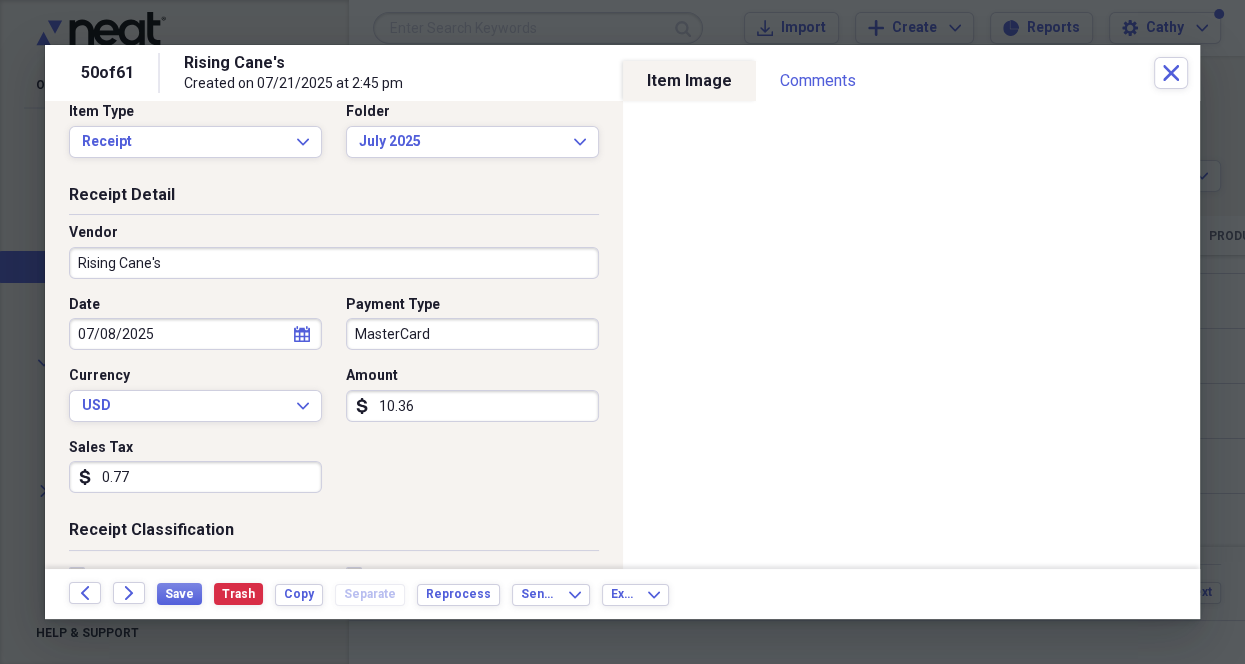click on "Item Type Receipt Expand Folder [MONTH] [YEAR] Expand Receipt Detail Vendor Rising Cane's Date 07/08/2025 calendar Calendar Payment Type MasterCard Currency USD Expand Amount dollar-sign 10.36 Sales Tax dollar-sign 0.77 Receipt Classification Reimbursable Billable Category Meals/Restaurant Tax Category No Form - Non-deductible Expand Customer [FIRST] [LAST] Project with habitat lunch Product Location [CITY], Oh Class Notes" at bounding box center [334, 335] 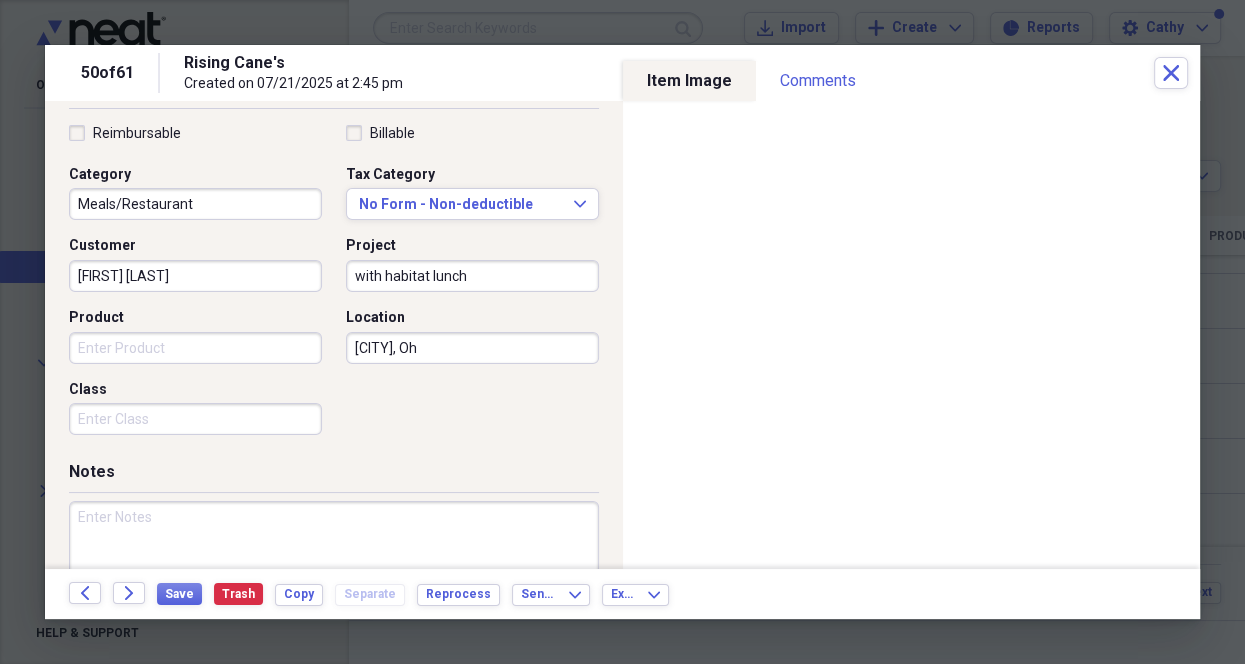 scroll, scrollTop: 512, scrollLeft: 0, axis: vertical 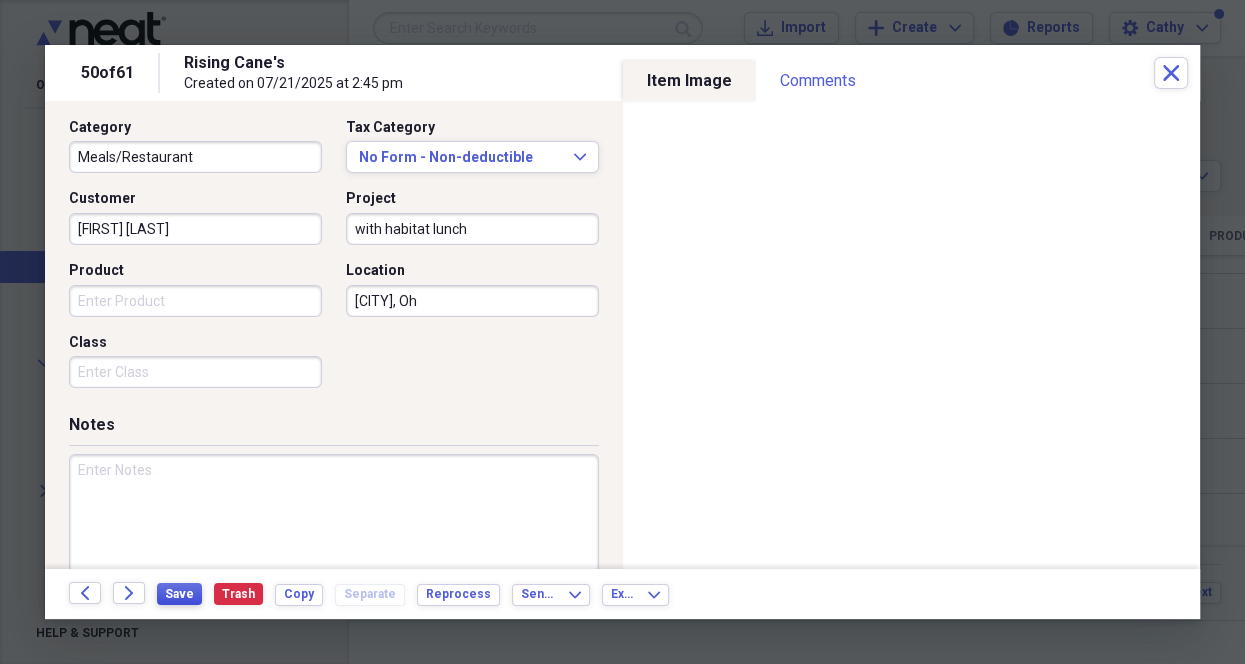 click on "Save" at bounding box center (179, 594) 